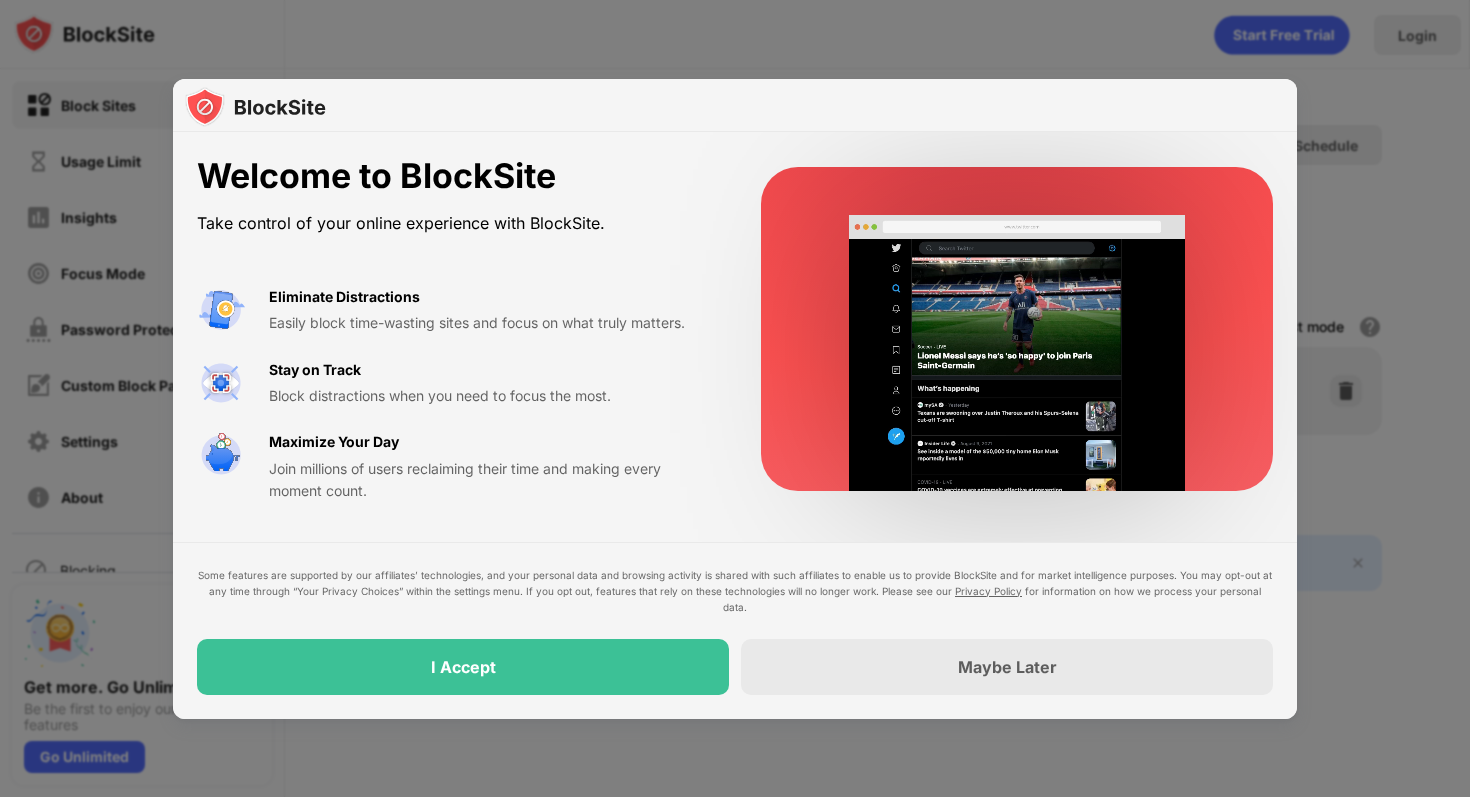 scroll, scrollTop: 0, scrollLeft: 0, axis: both 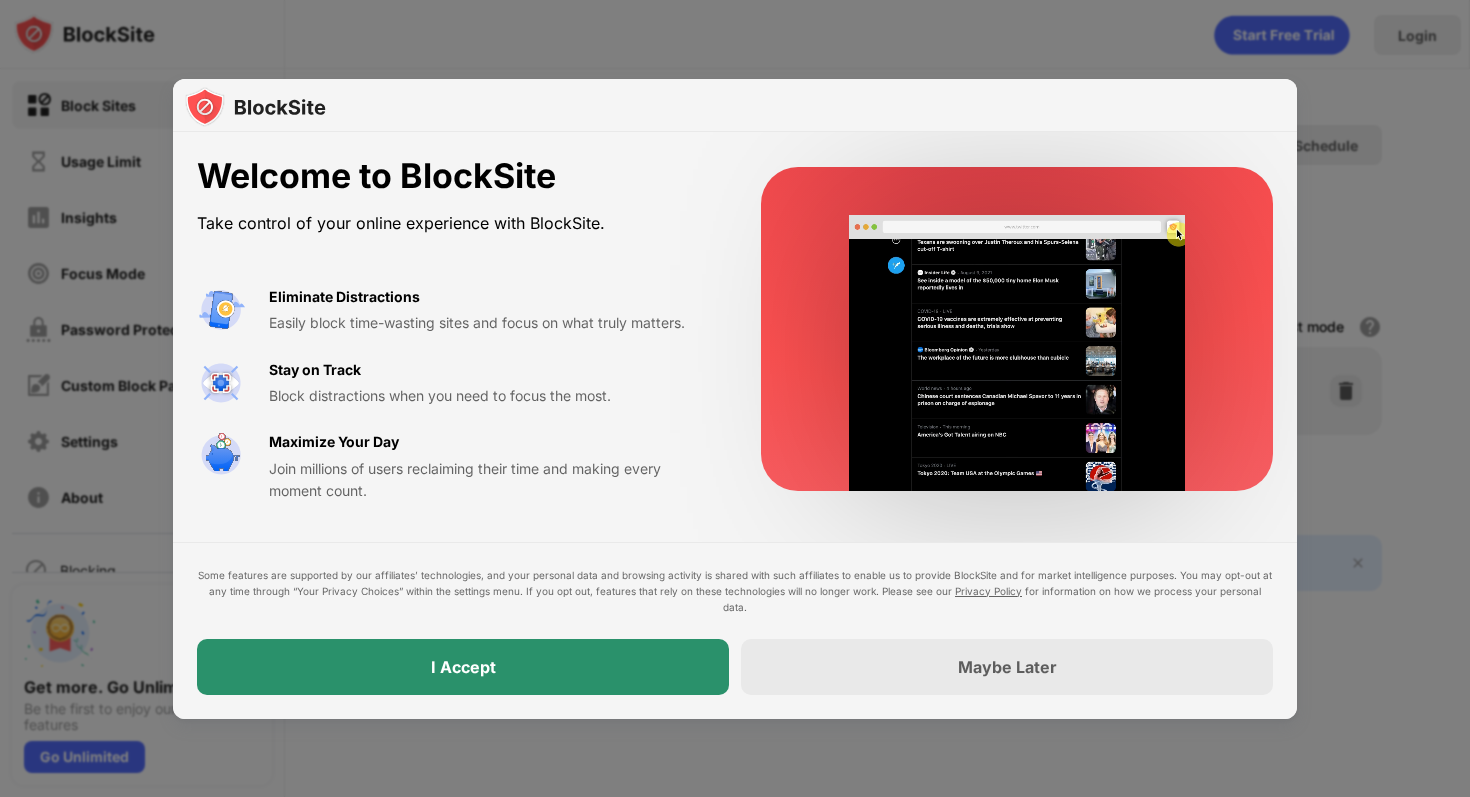 click on "I Accept" at bounding box center [463, 667] 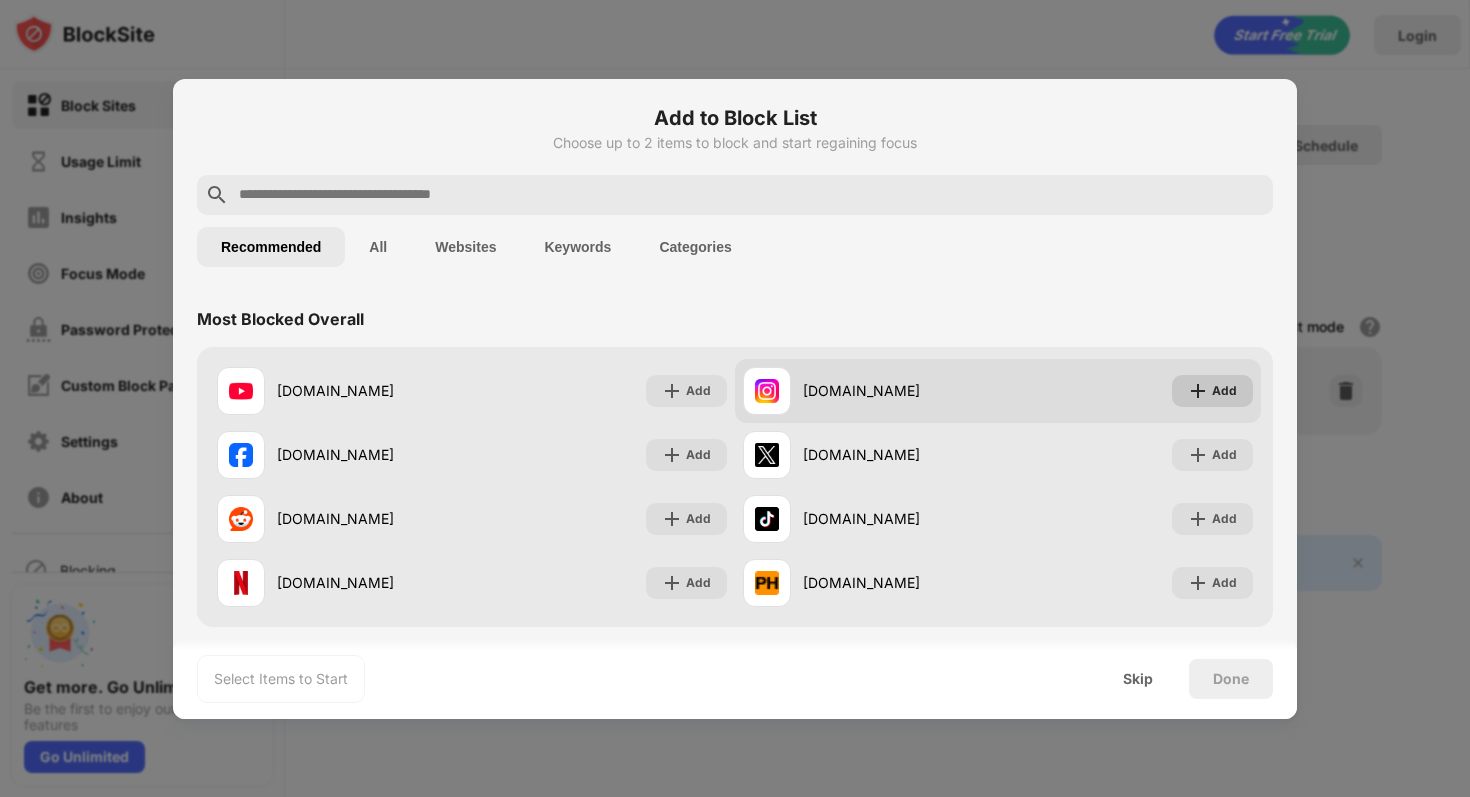 click on "Add" at bounding box center [1224, 391] 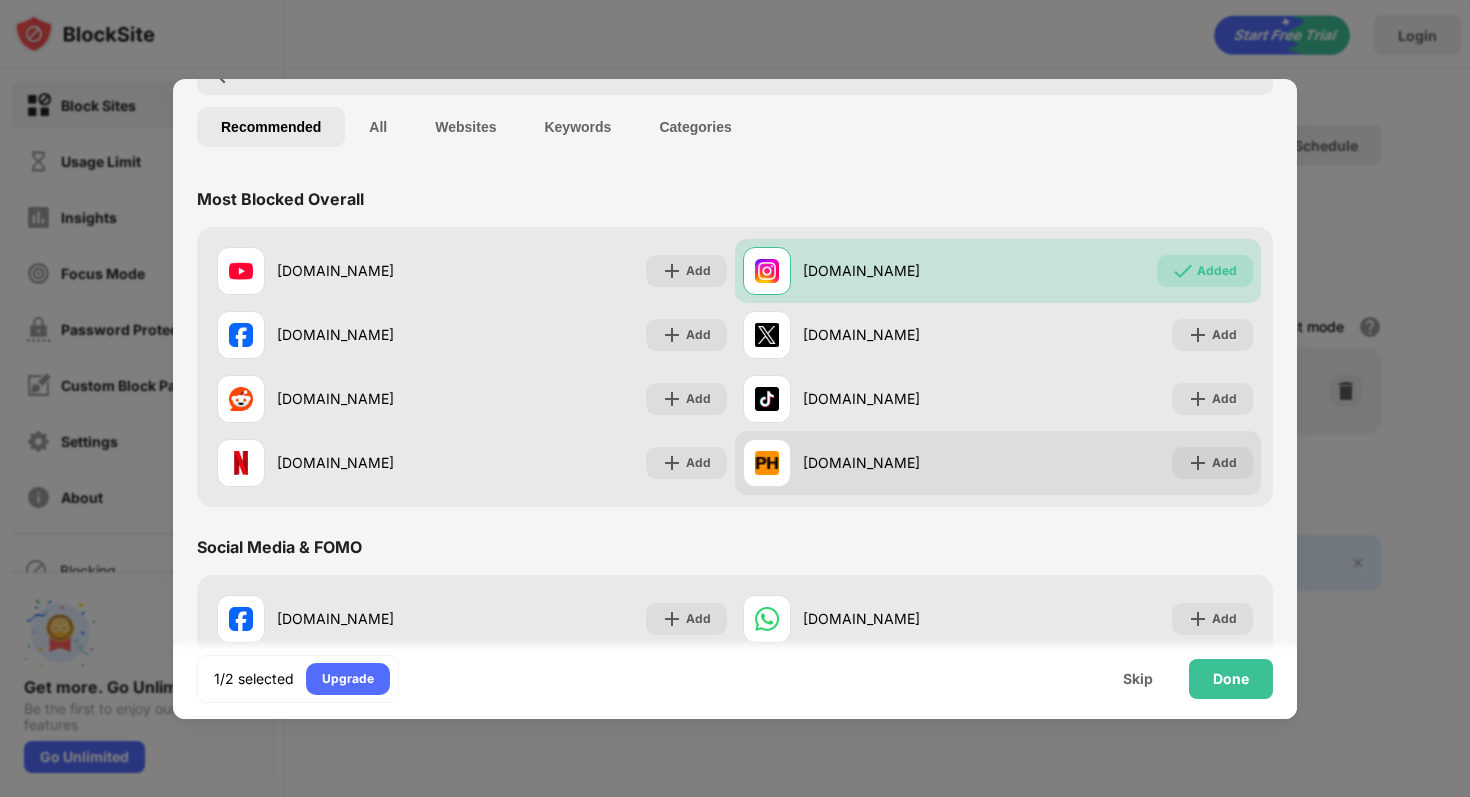 scroll, scrollTop: 73, scrollLeft: 0, axis: vertical 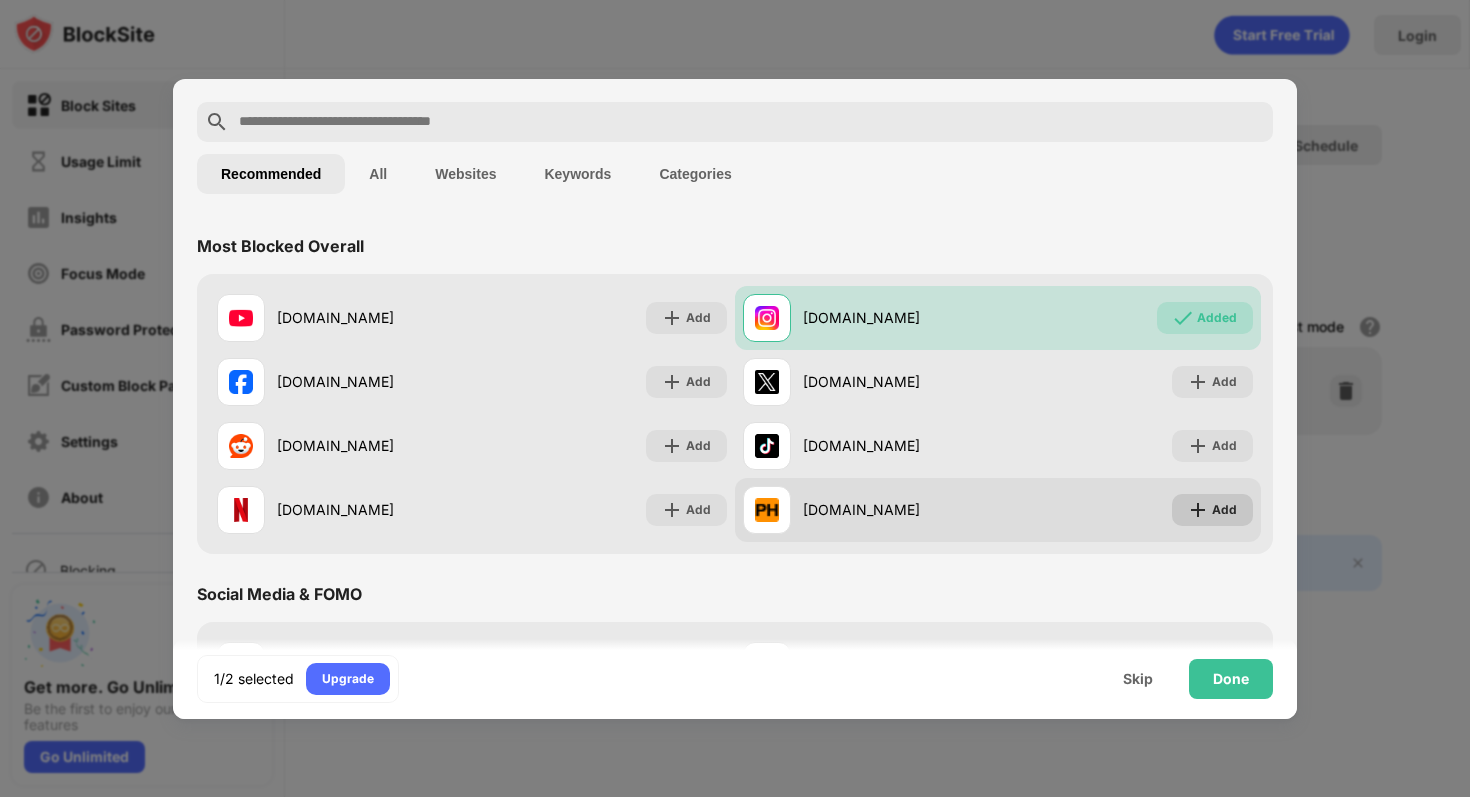 click on "Add" at bounding box center [1224, 510] 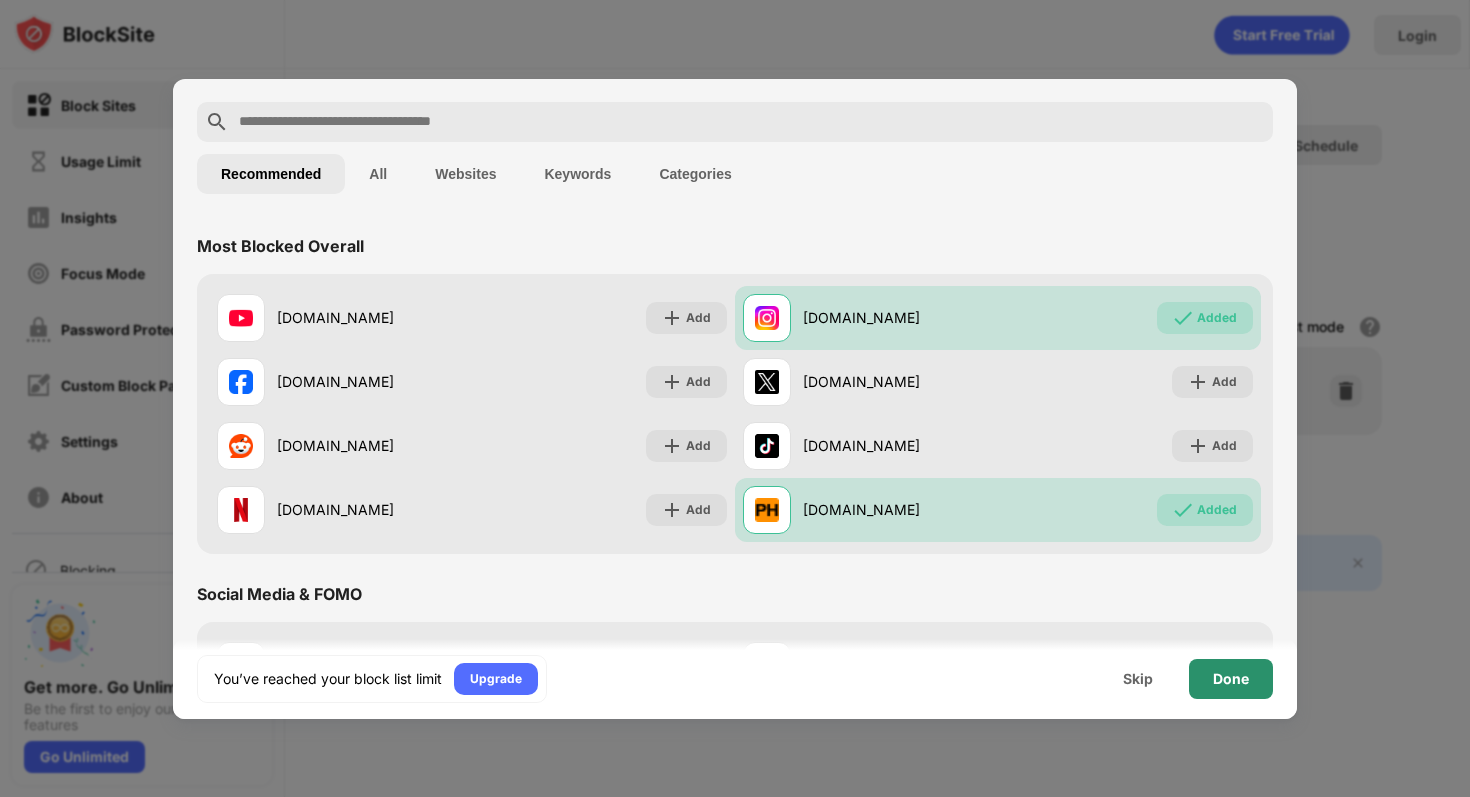 click on "Done" at bounding box center (1231, 679) 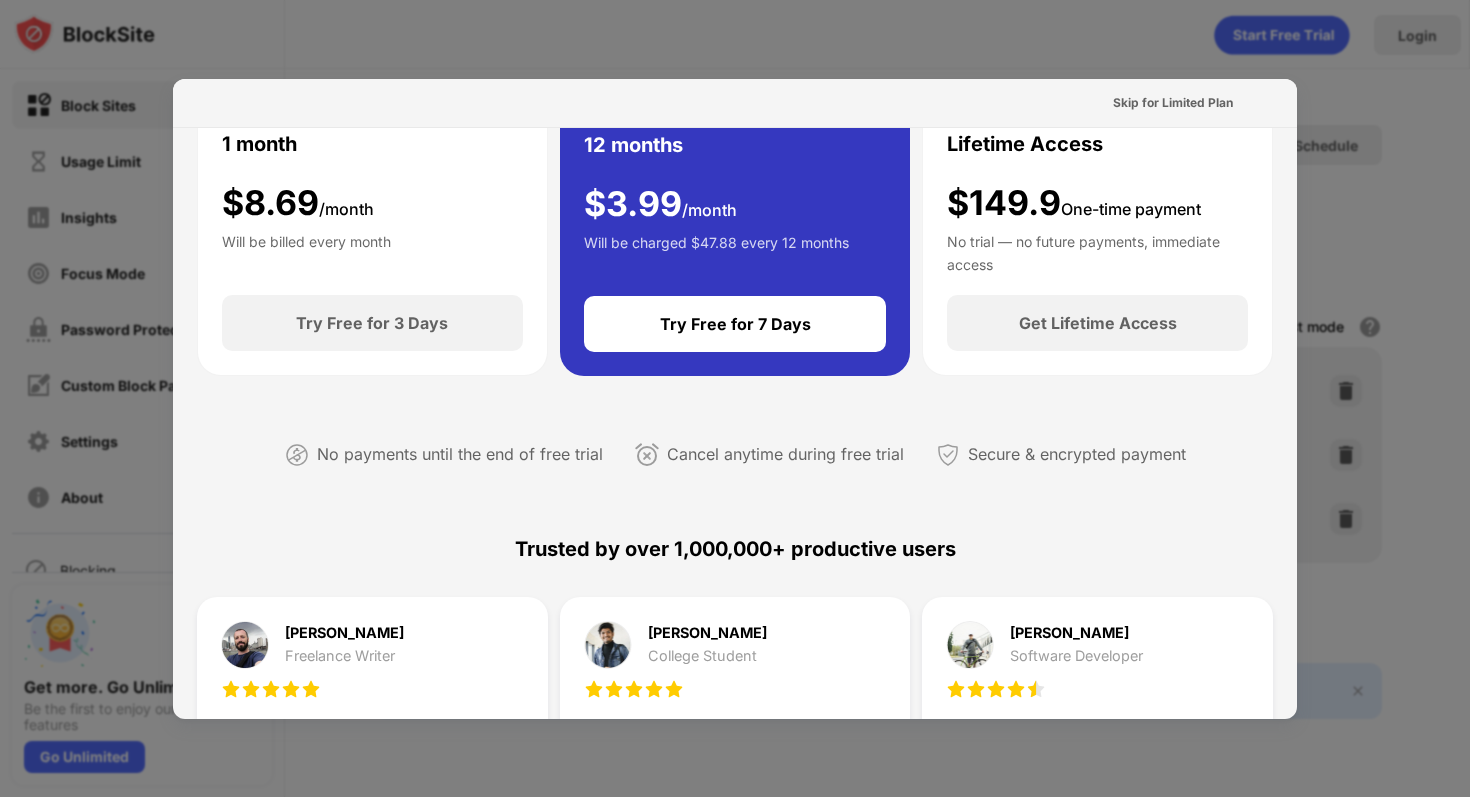 scroll, scrollTop: 79, scrollLeft: 0, axis: vertical 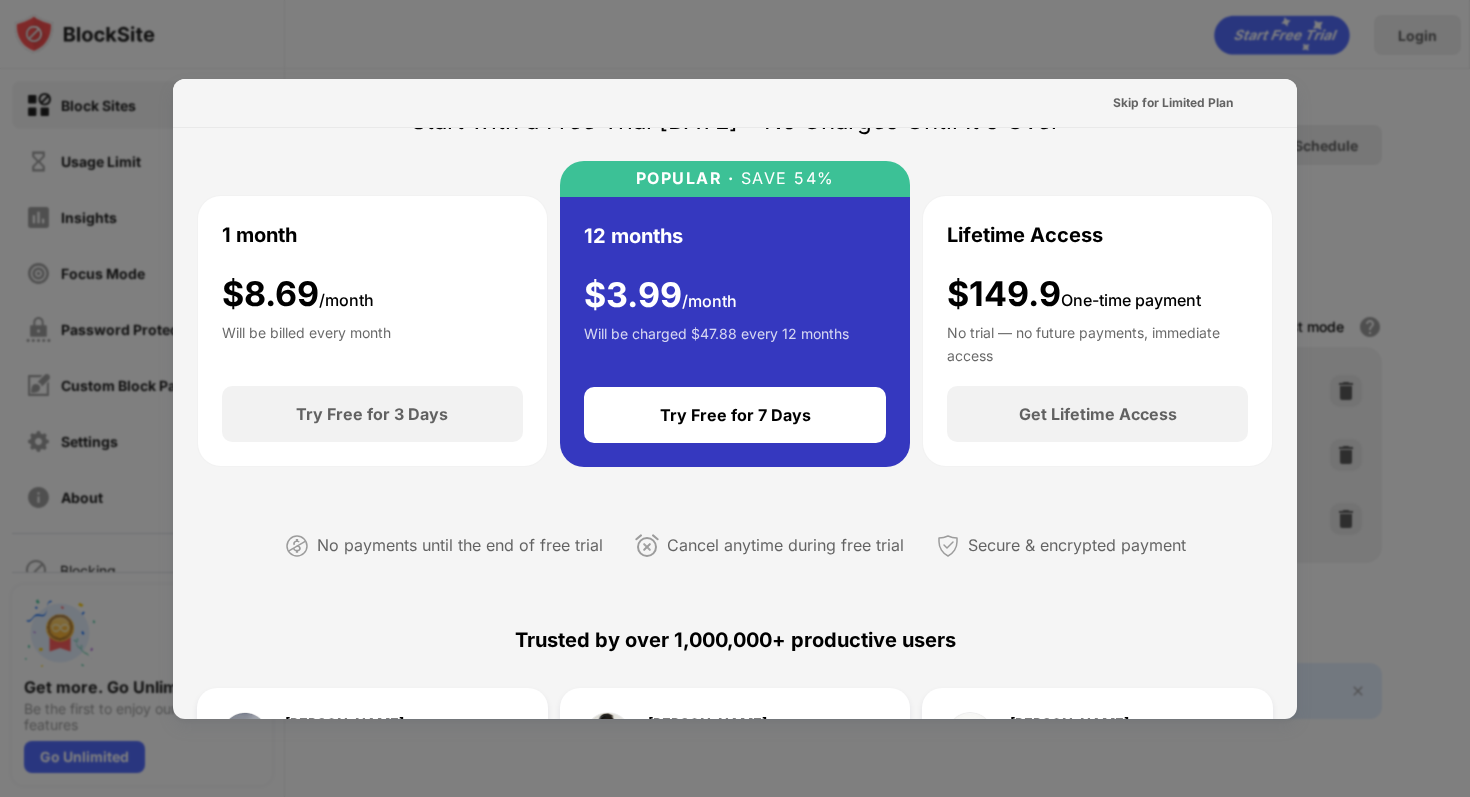 click at bounding box center [735, 398] 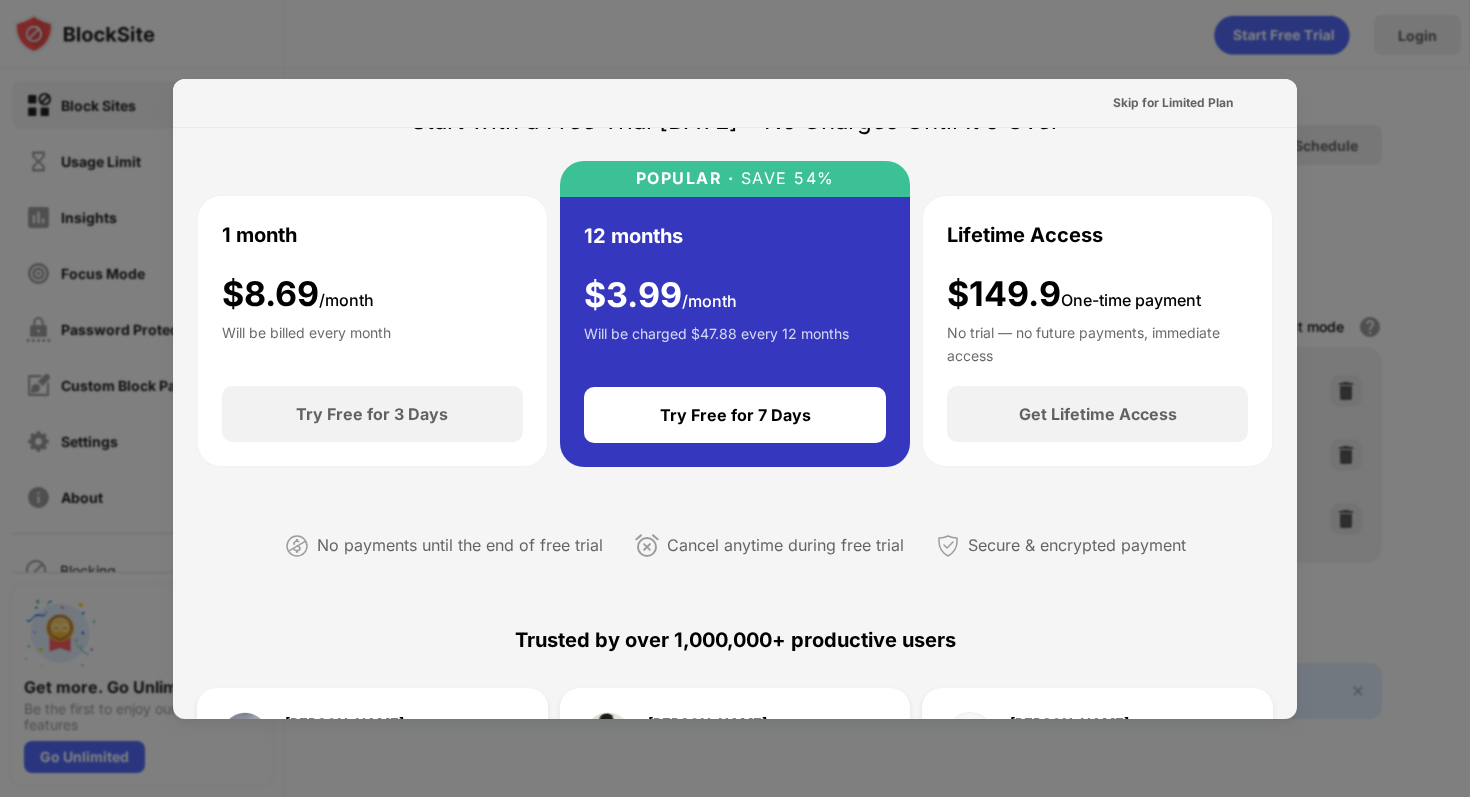click on "Skip for Limited Plan" at bounding box center [735, 103] 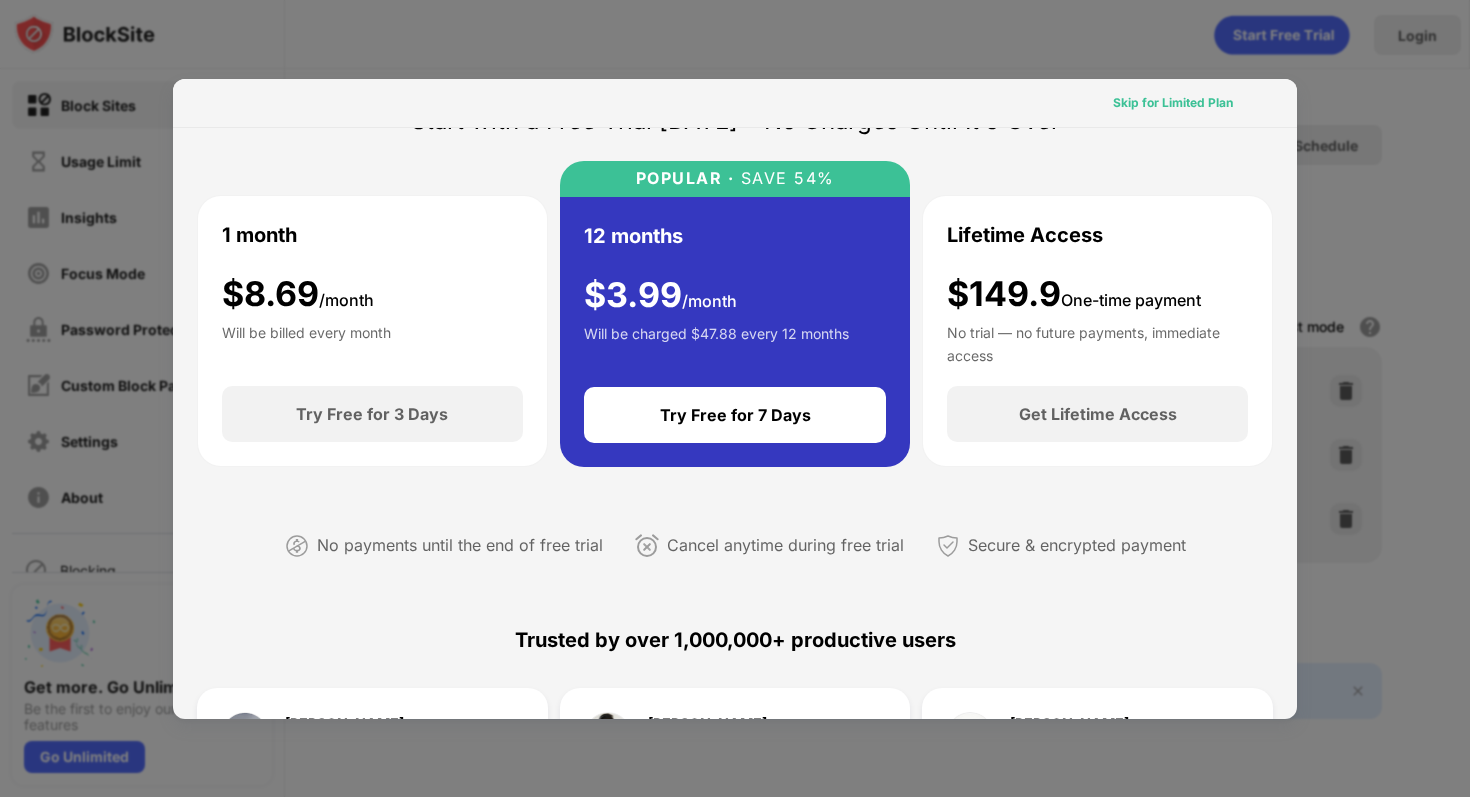 click on "Skip for Limited Plan" at bounding box center [1173, 103] 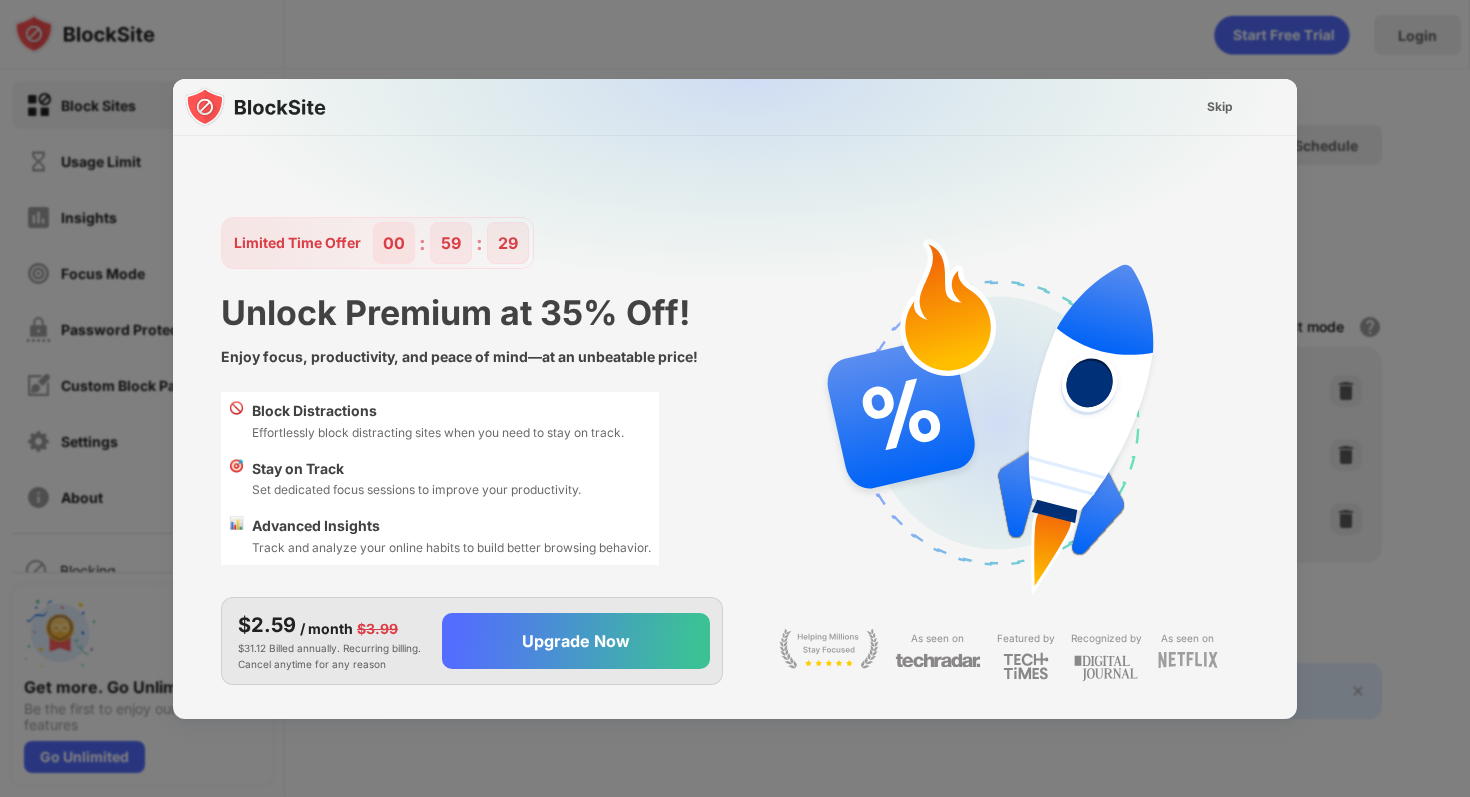 scroll, scrollTop: 0, scrollLeft: 0, axis: both 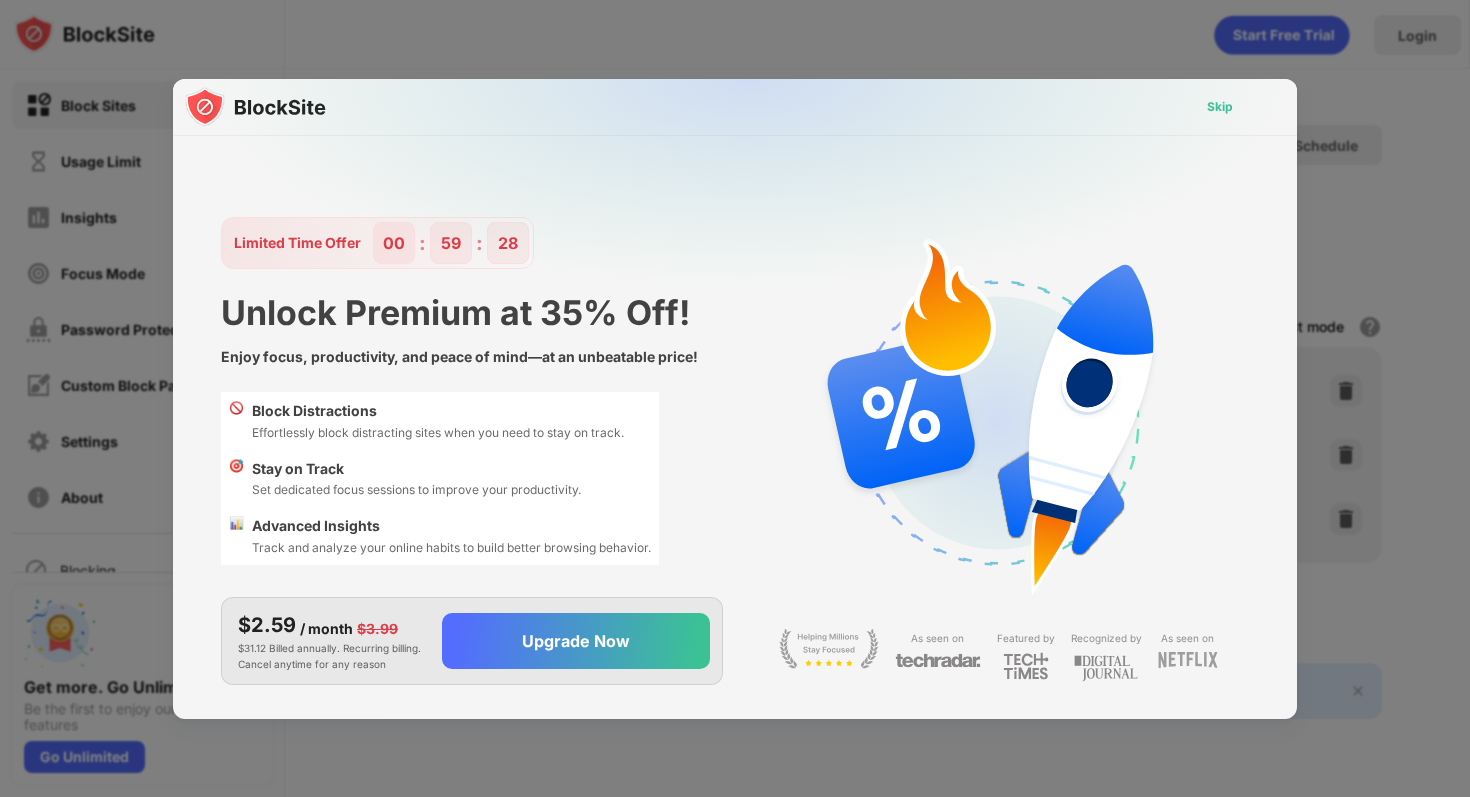 click on "Skip" at bounding box center [1220, 107] 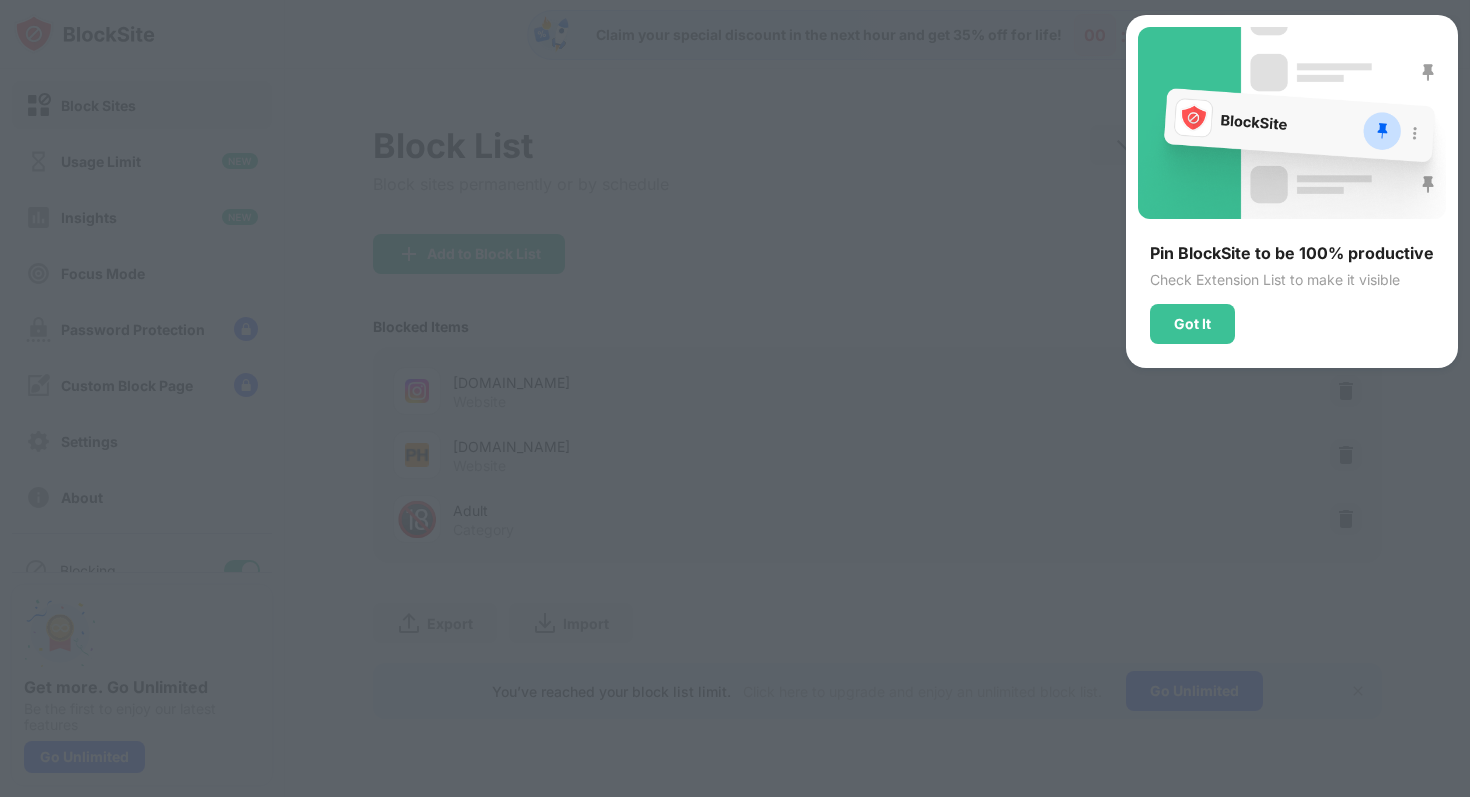 click at bounding box center (735, 398) 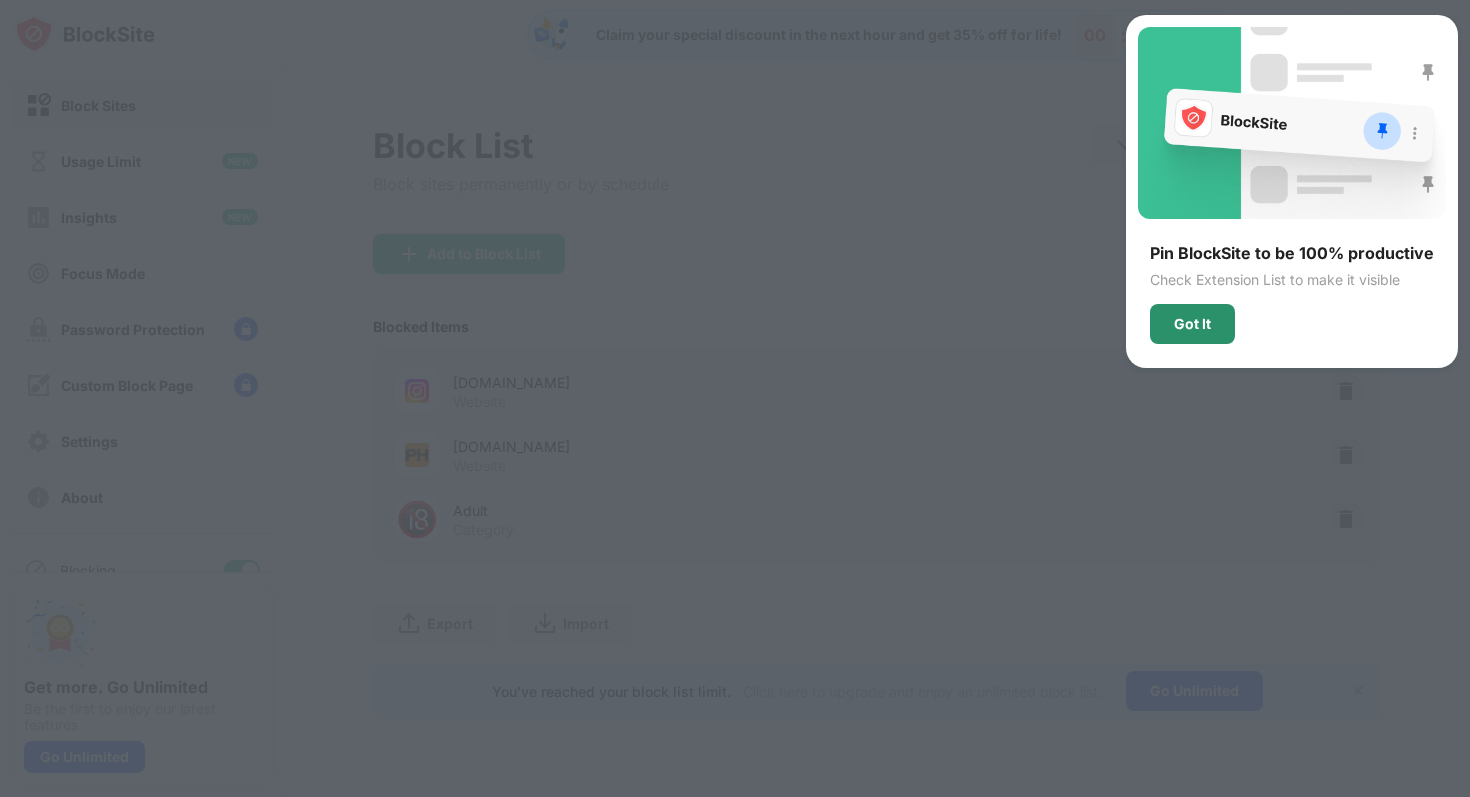 click on "Got It" at bounding box center [1192, 324] 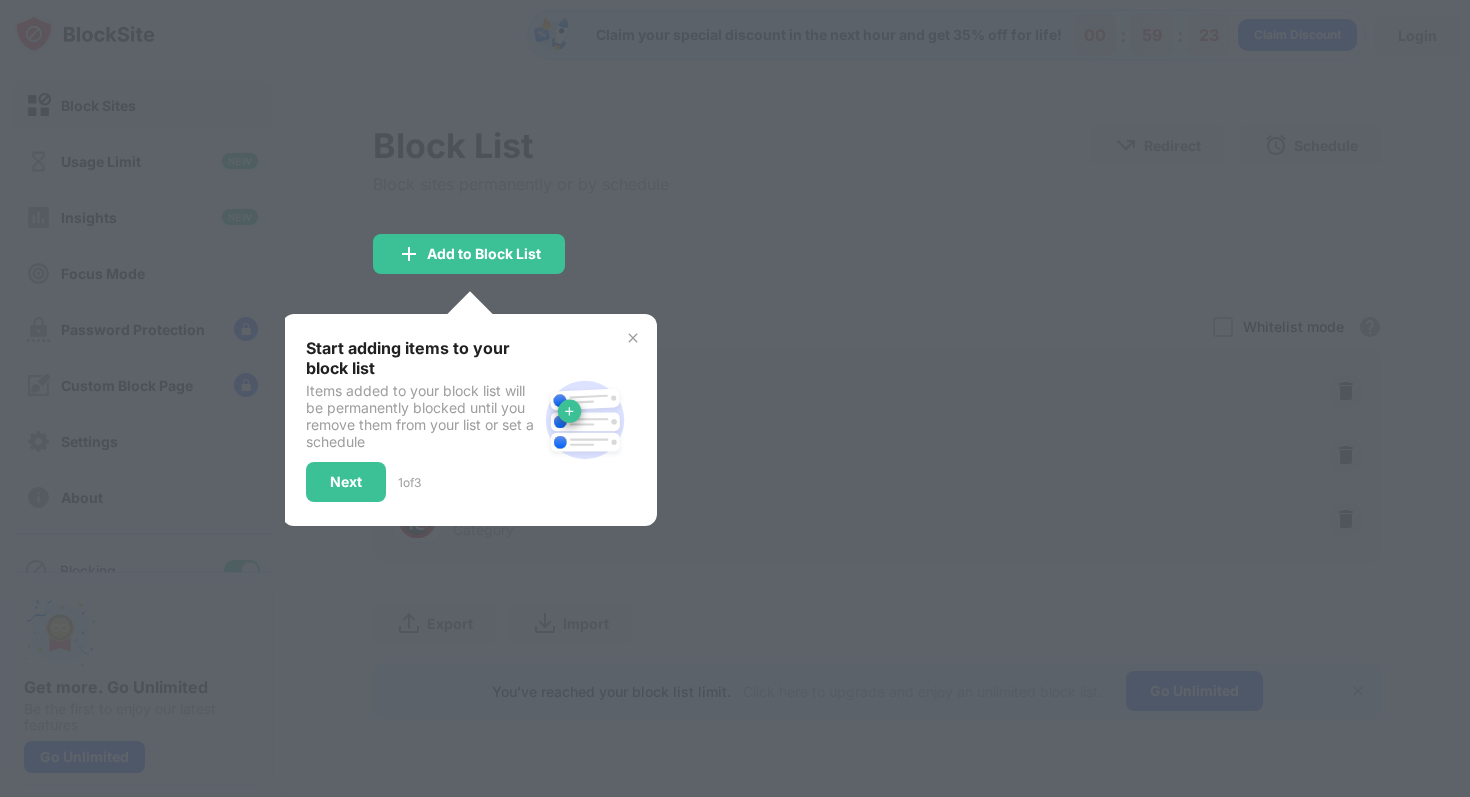 click at bounding box center (633, 338) 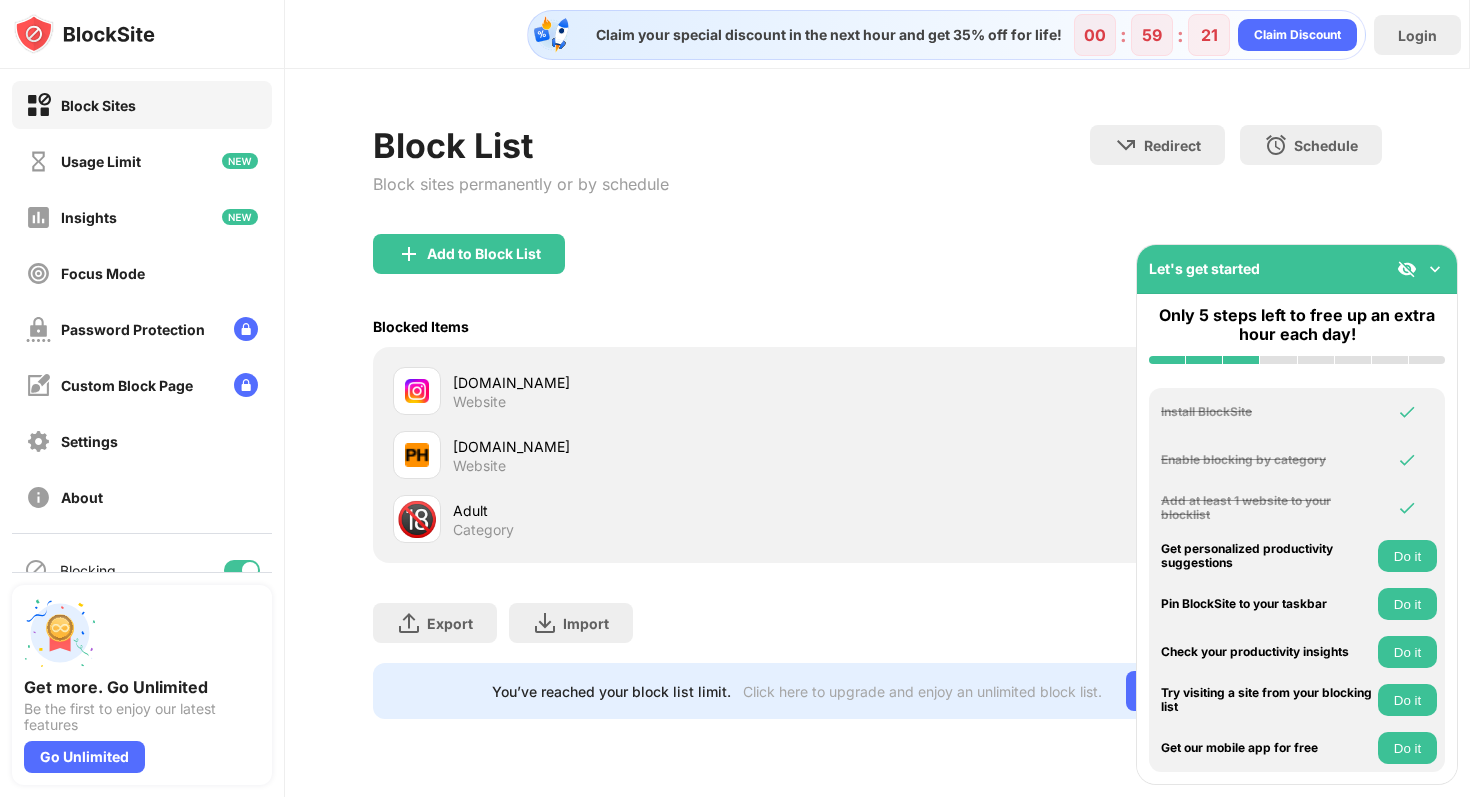 click on "Let's get started" at bounding box center [1297, 269] 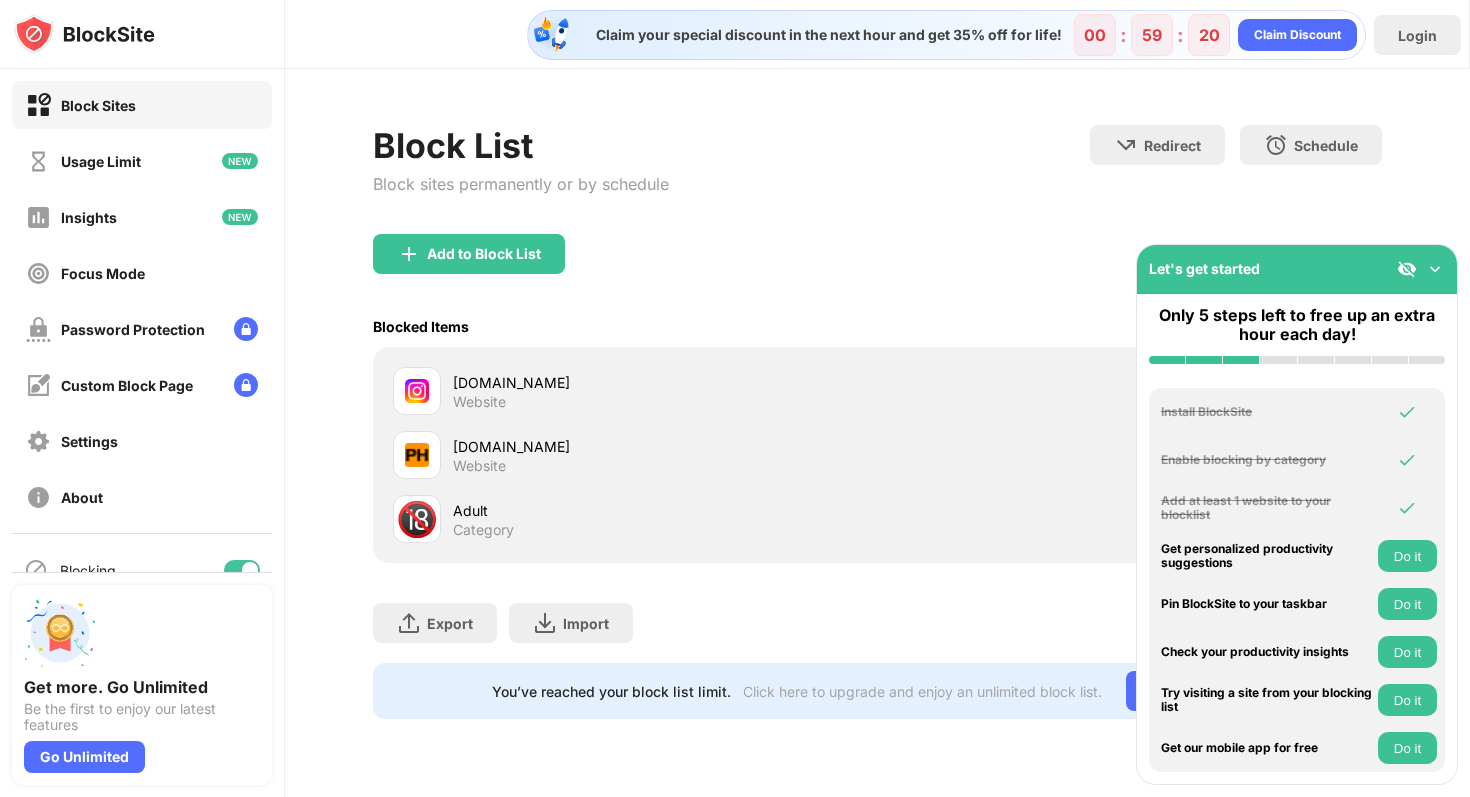 click at bounding box center (1435, 269) 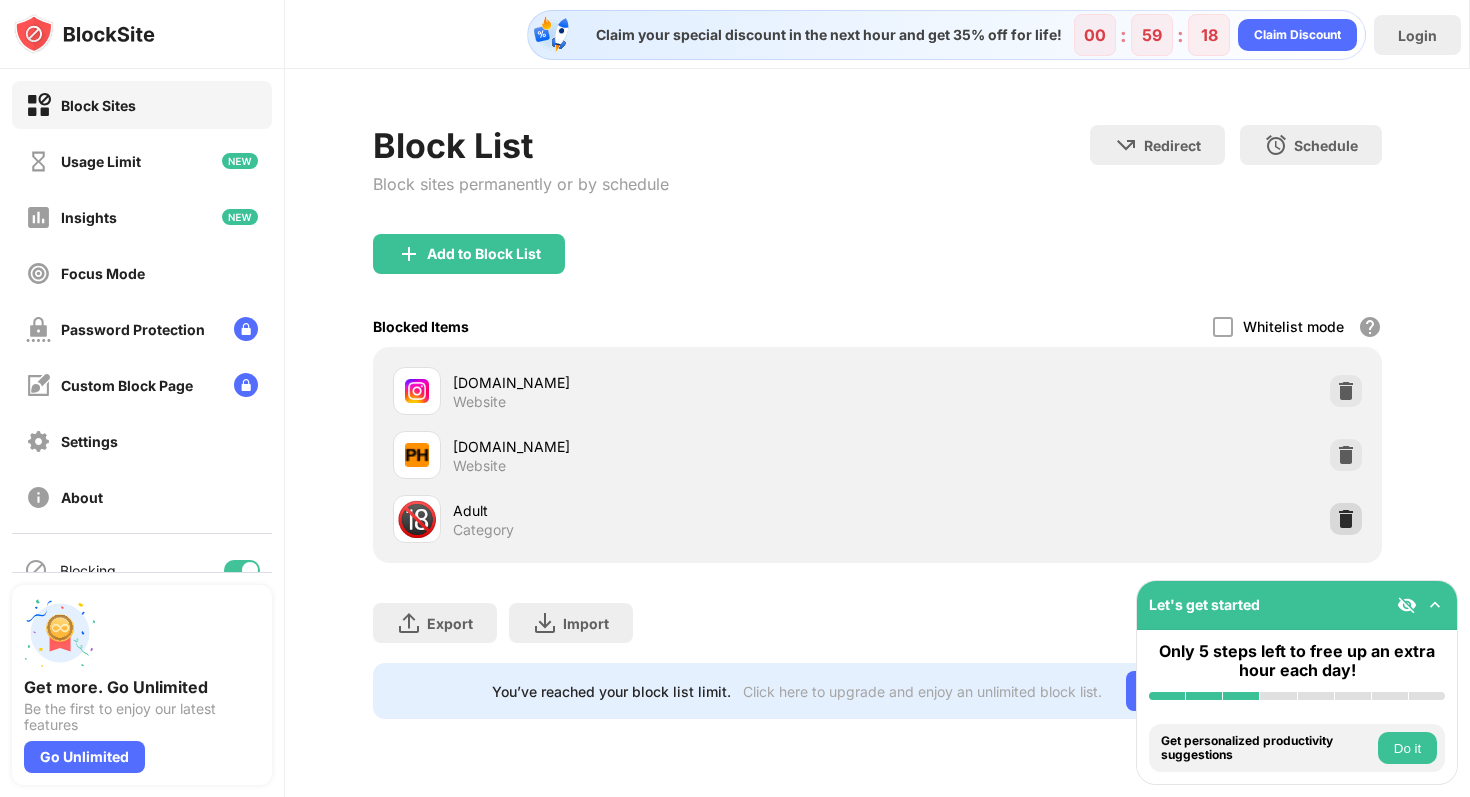 click at bounding box center [1346, 519] 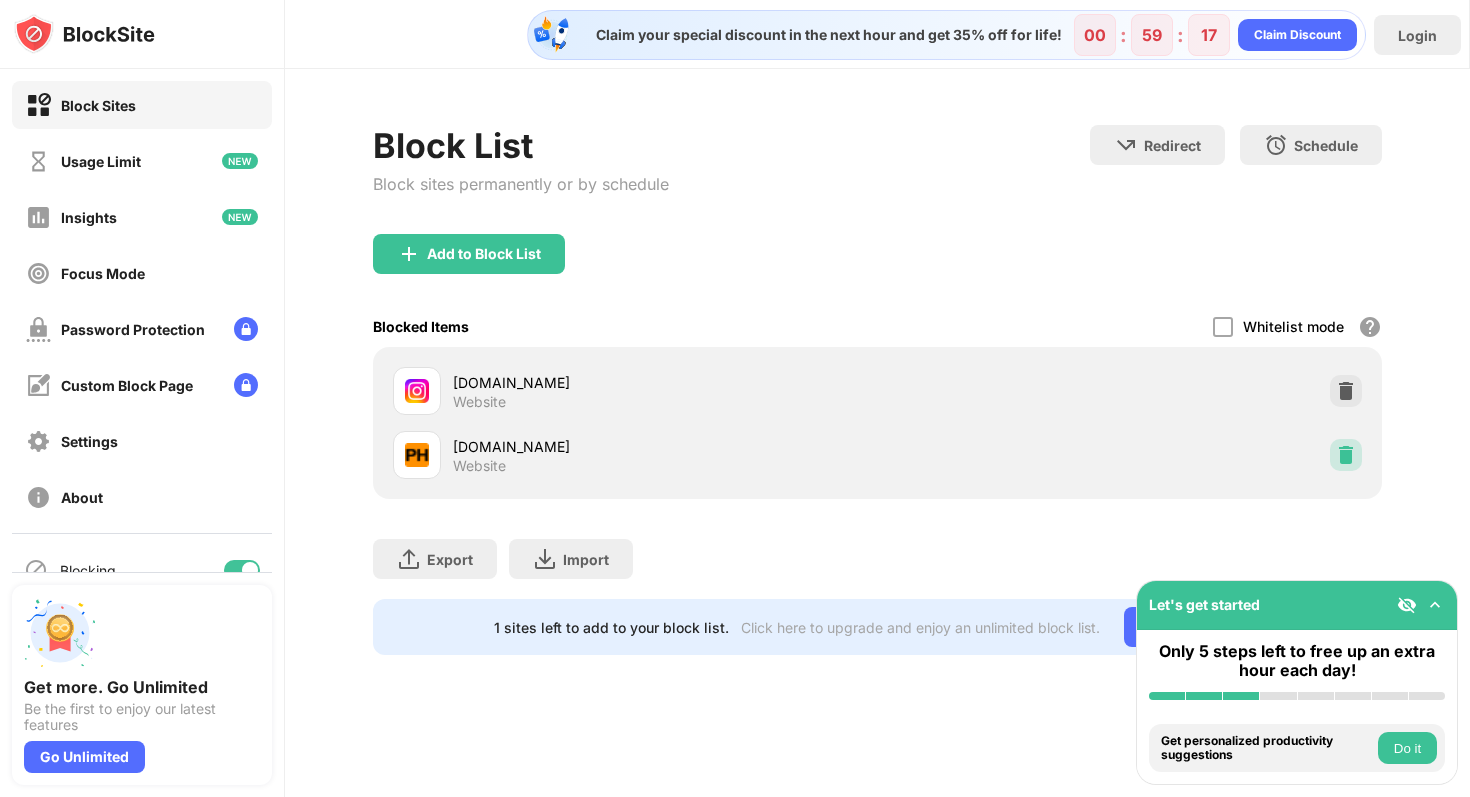 click at bounding box center (1346, 455) 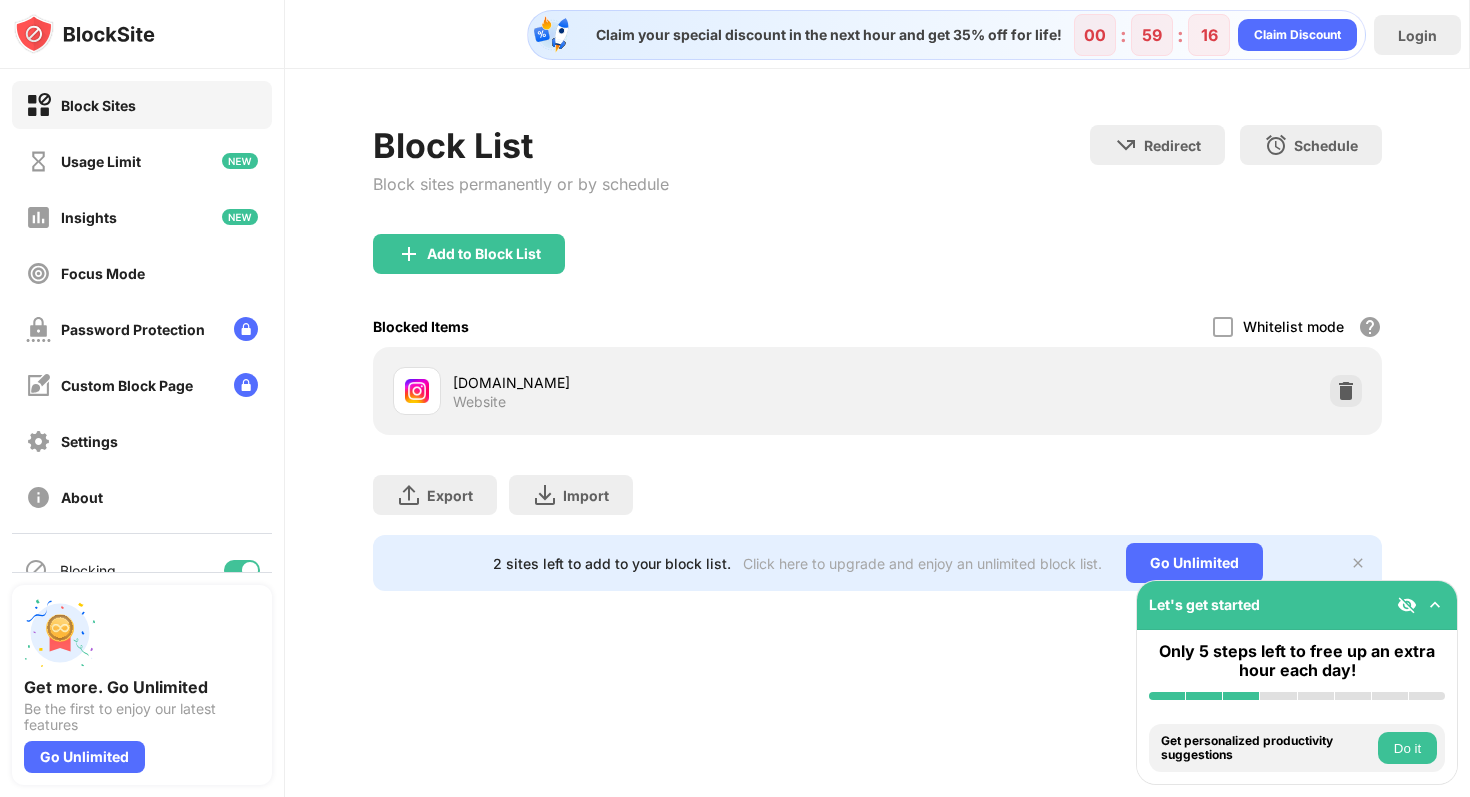 click on "Add to Block List" at bounding box center [877, 270] 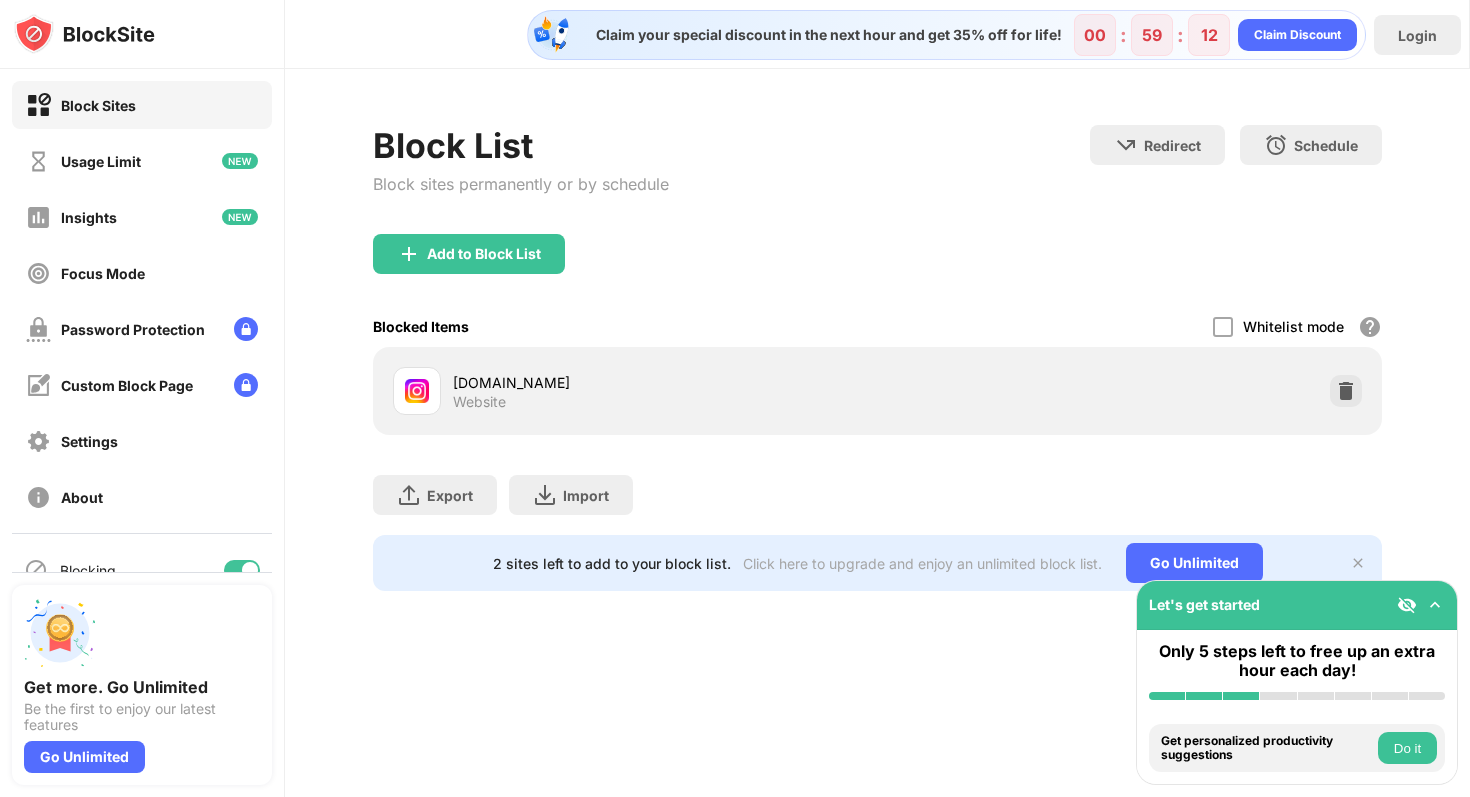 click at bounding box center [1435, 605] 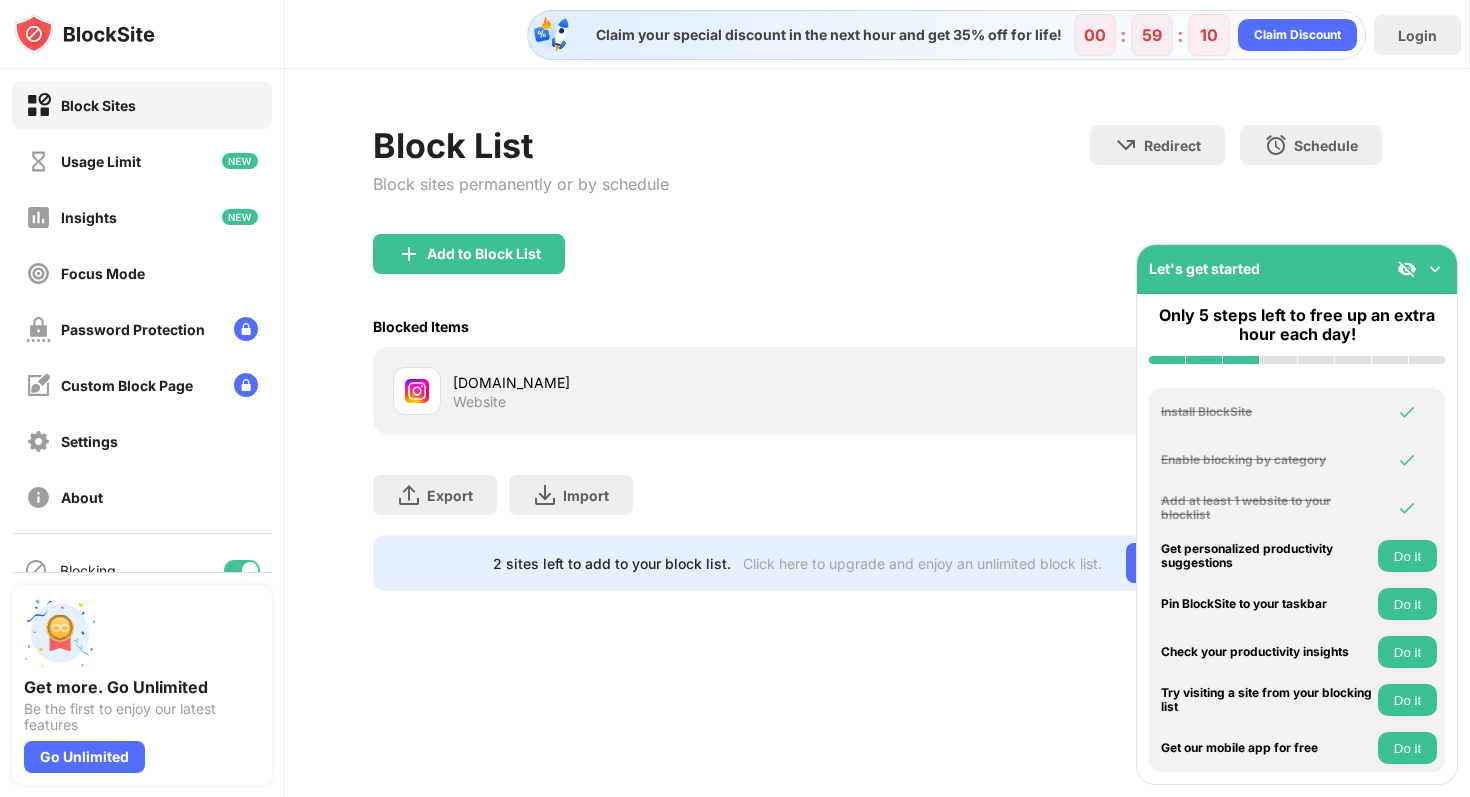 click at bounding box center [1435, 269] 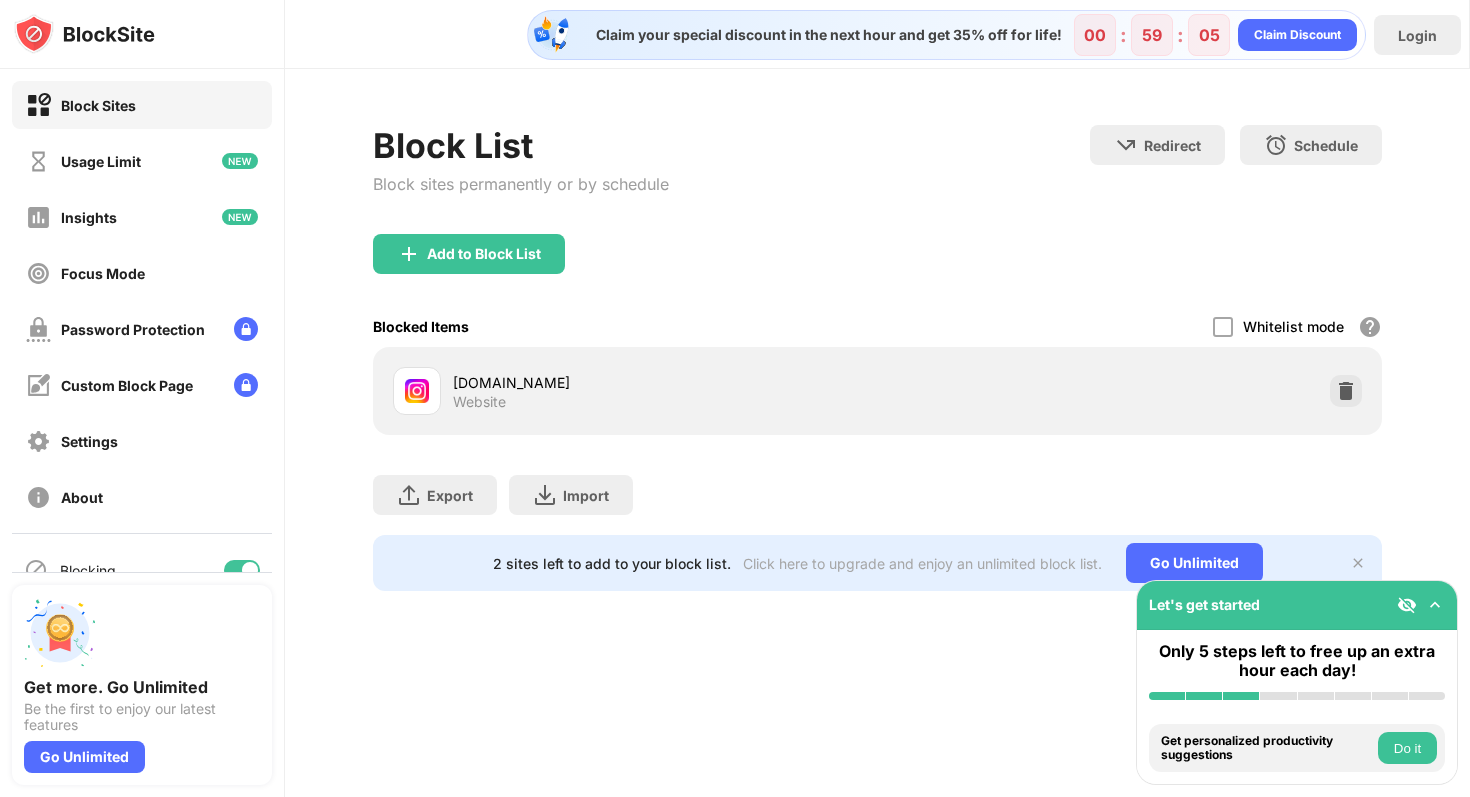 click on "Add to Block List" at bounding box center (877, 270) 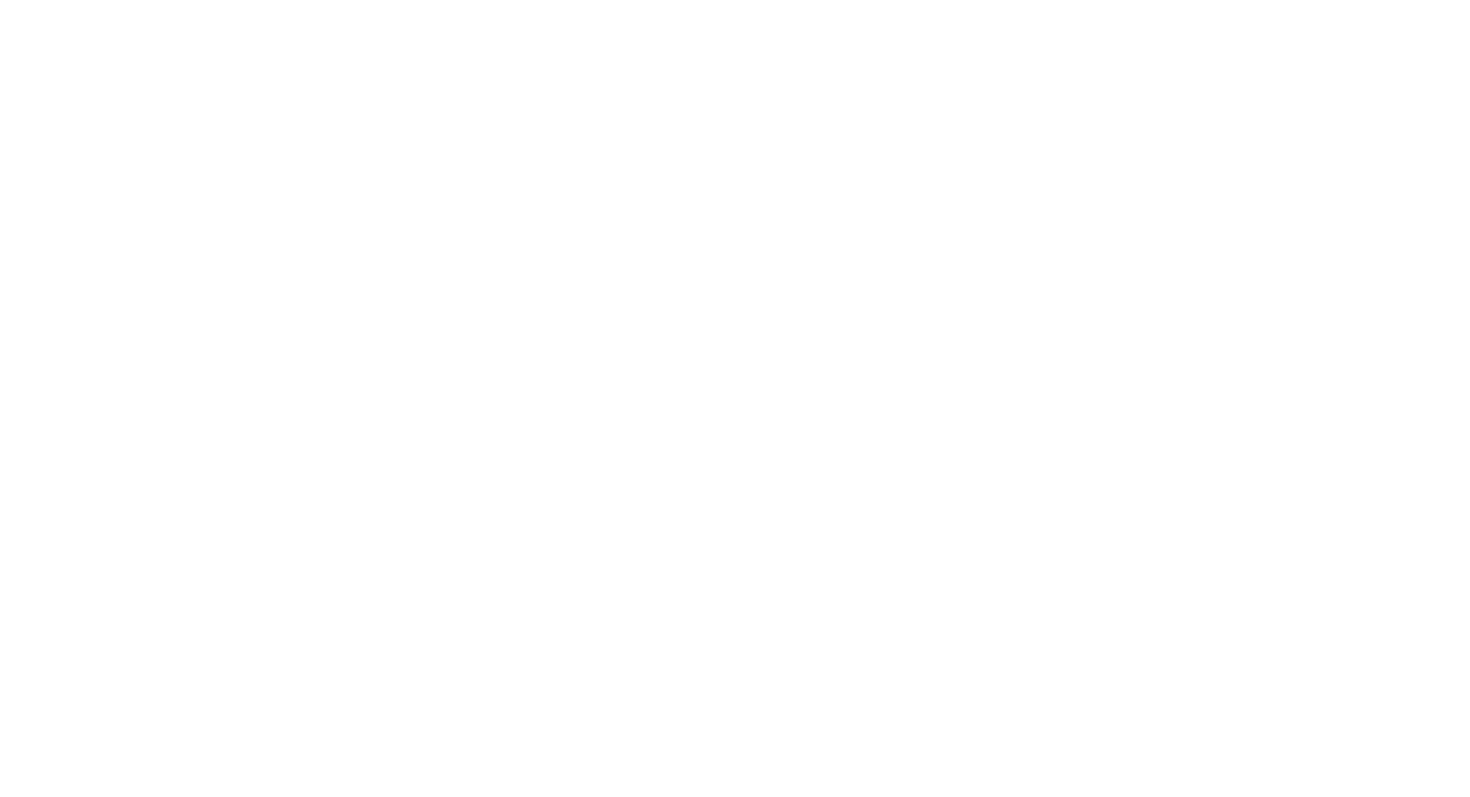 scroll, scrollTop: 0, scrollLeft: 0, axis: both 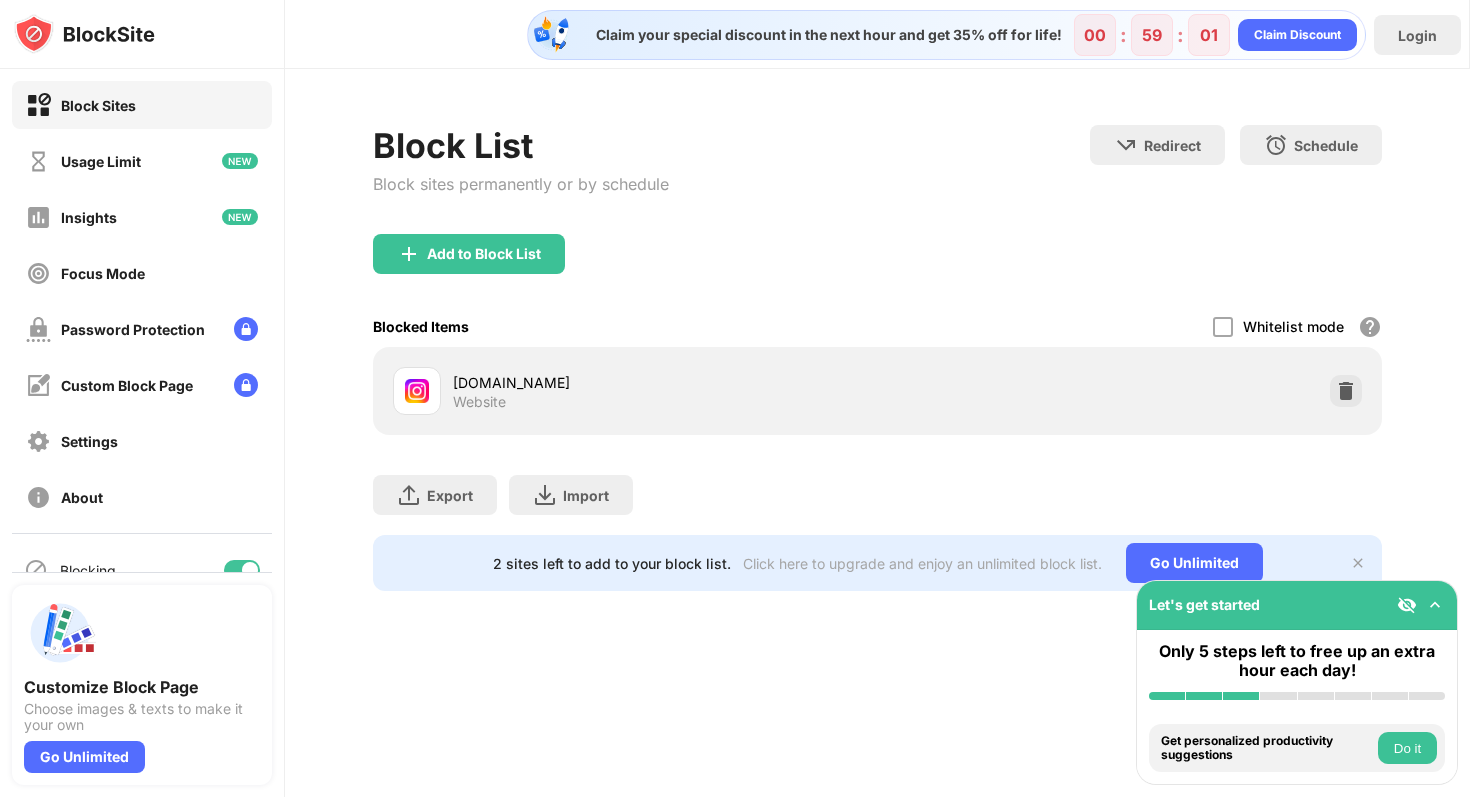 click on "Add to Block List" at bounding box center (877, 270) 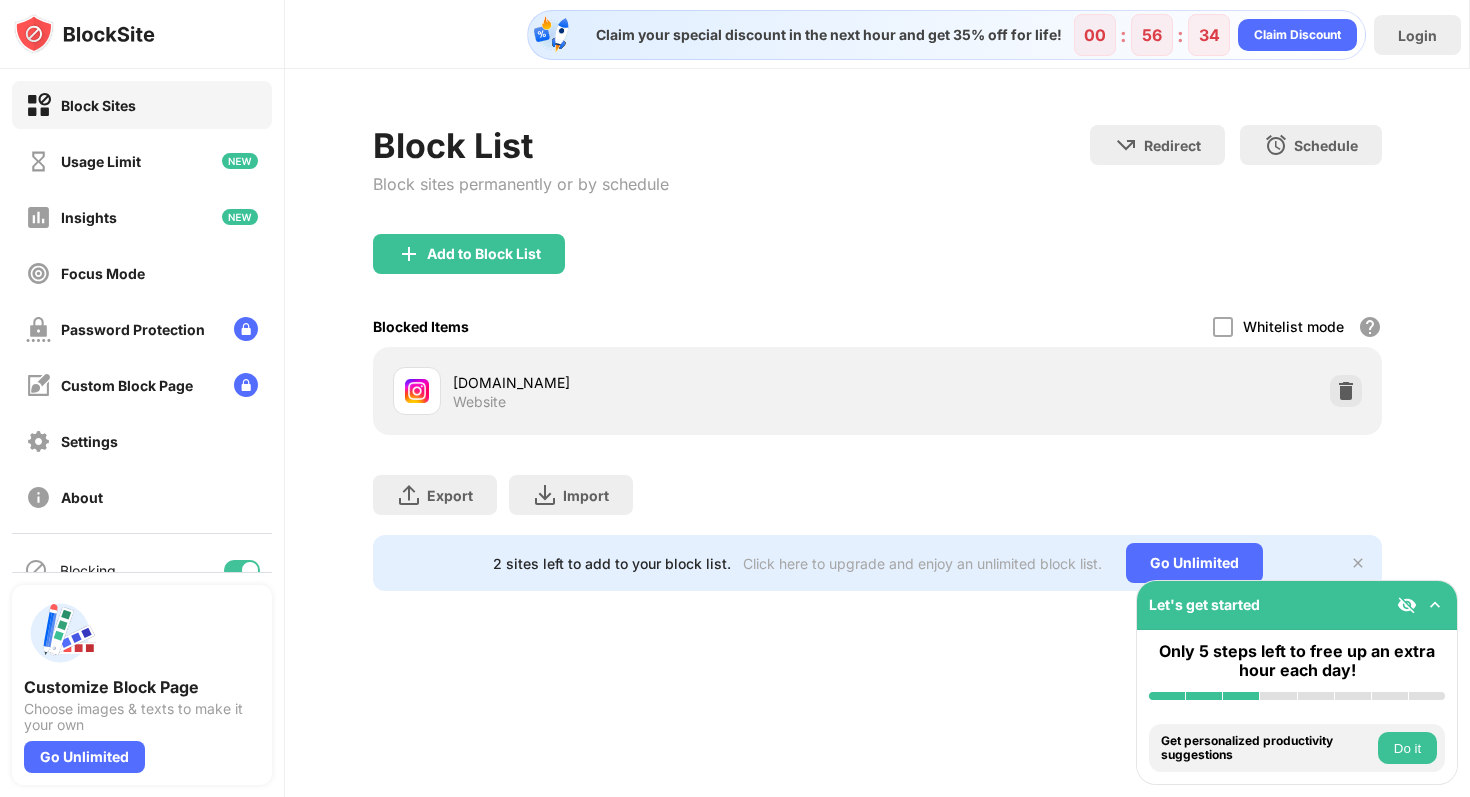 click at bounding box center (1435, 605) 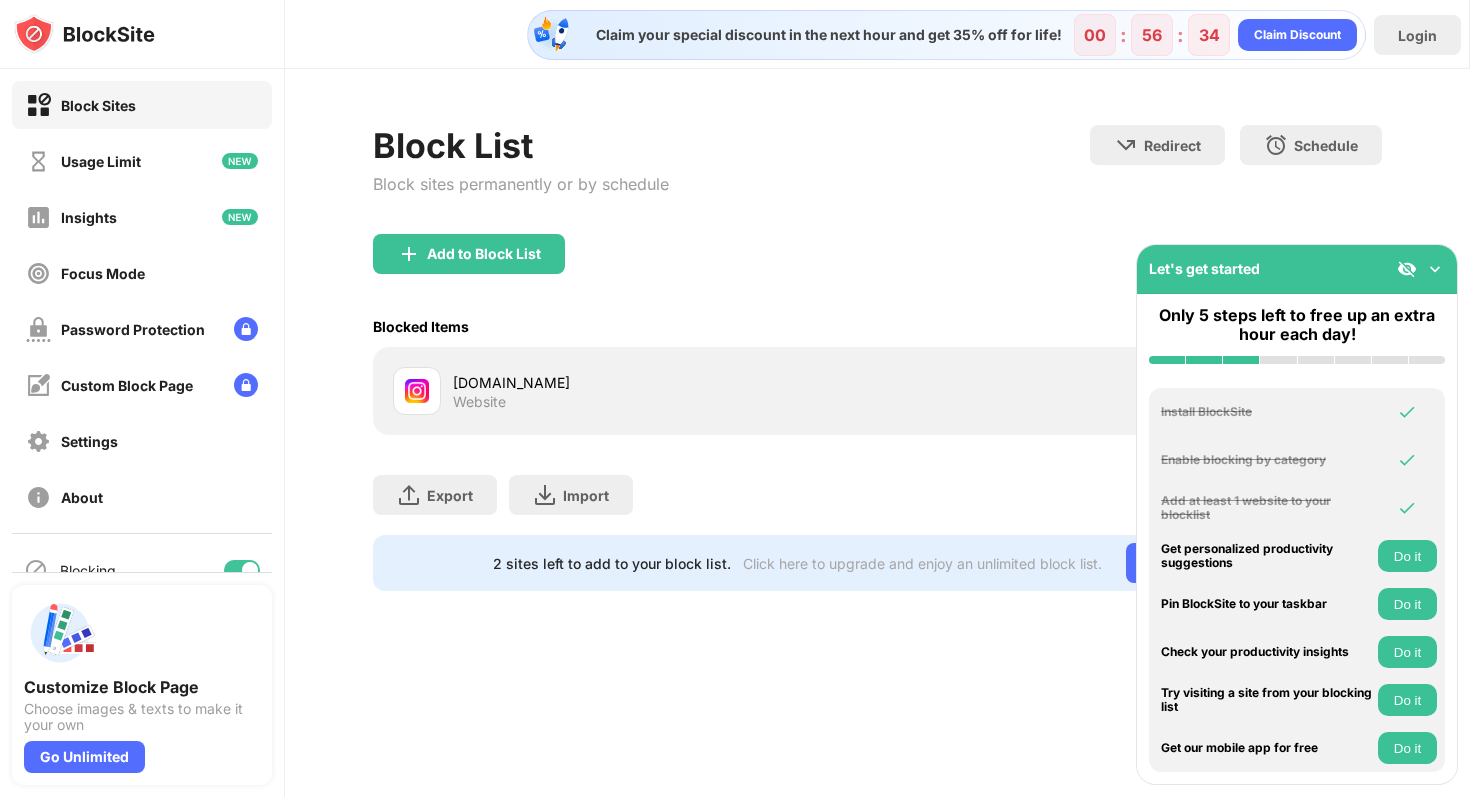 click on "Add to Block List" at bounding box center [877, 270] 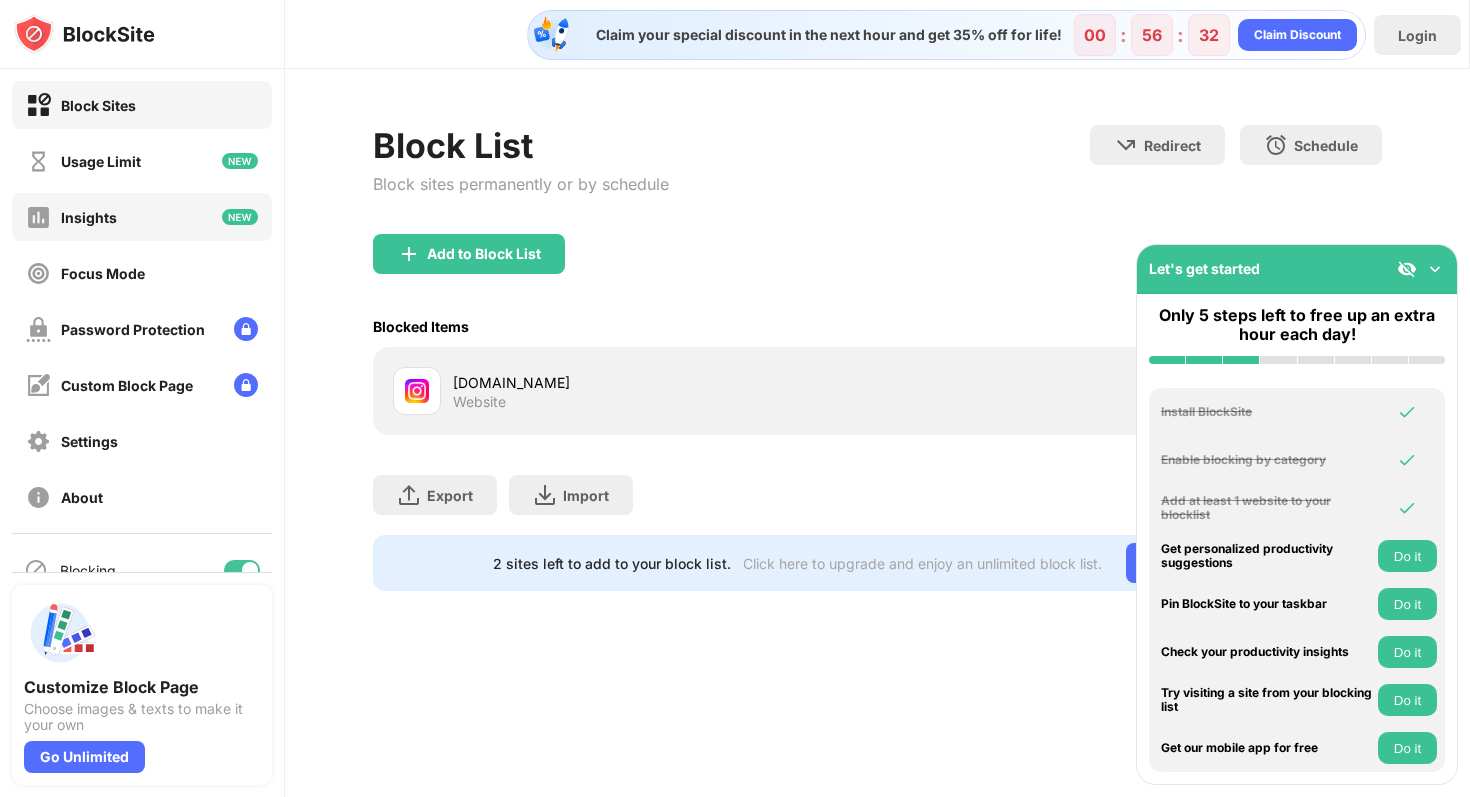 click on "Block Sites Usage Limit Insights Focus Mode Password Protection Custom Block Page Settings About" at bounding box center (142, 301) 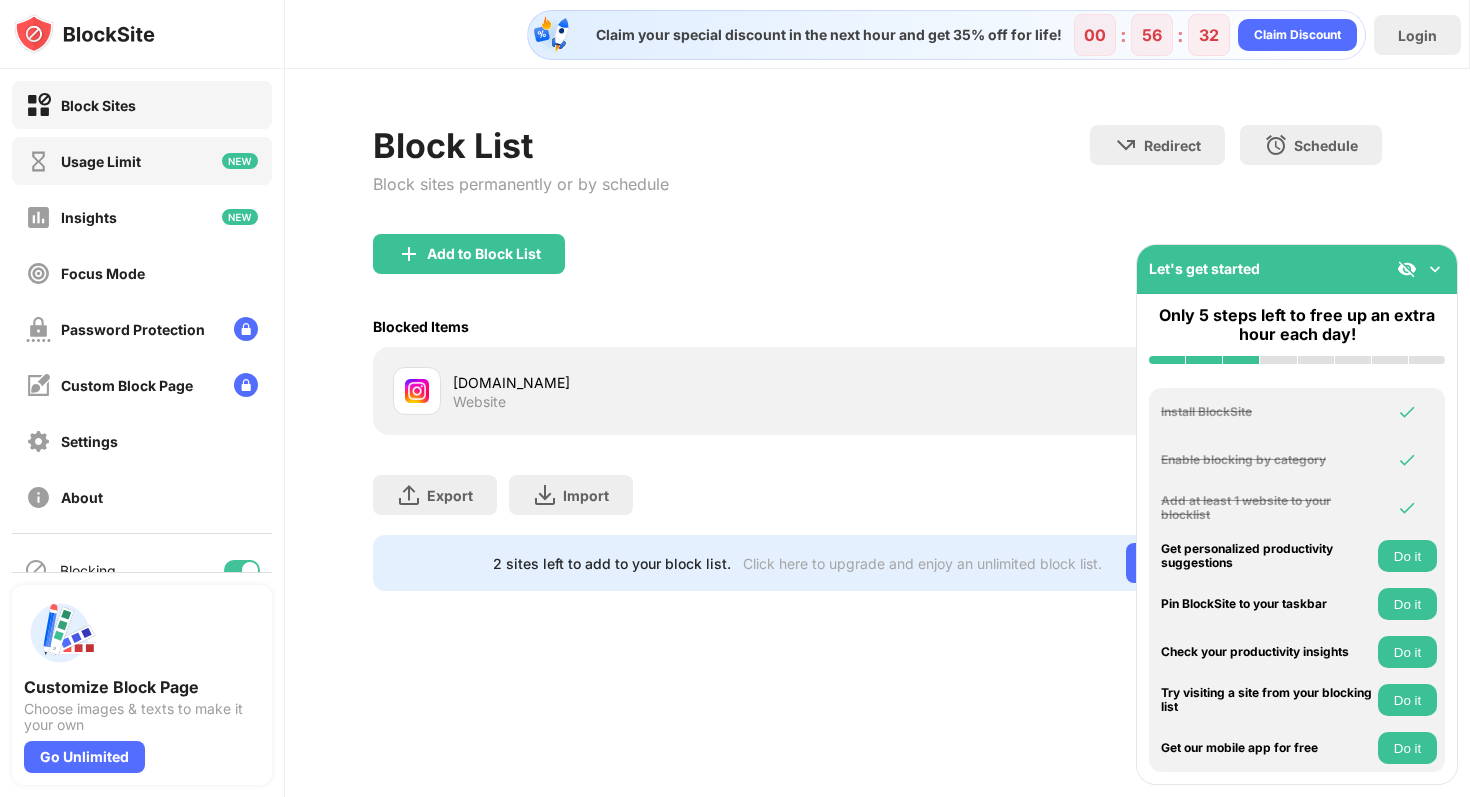 click on "Usage Limit" at bounding box center (142, 161) 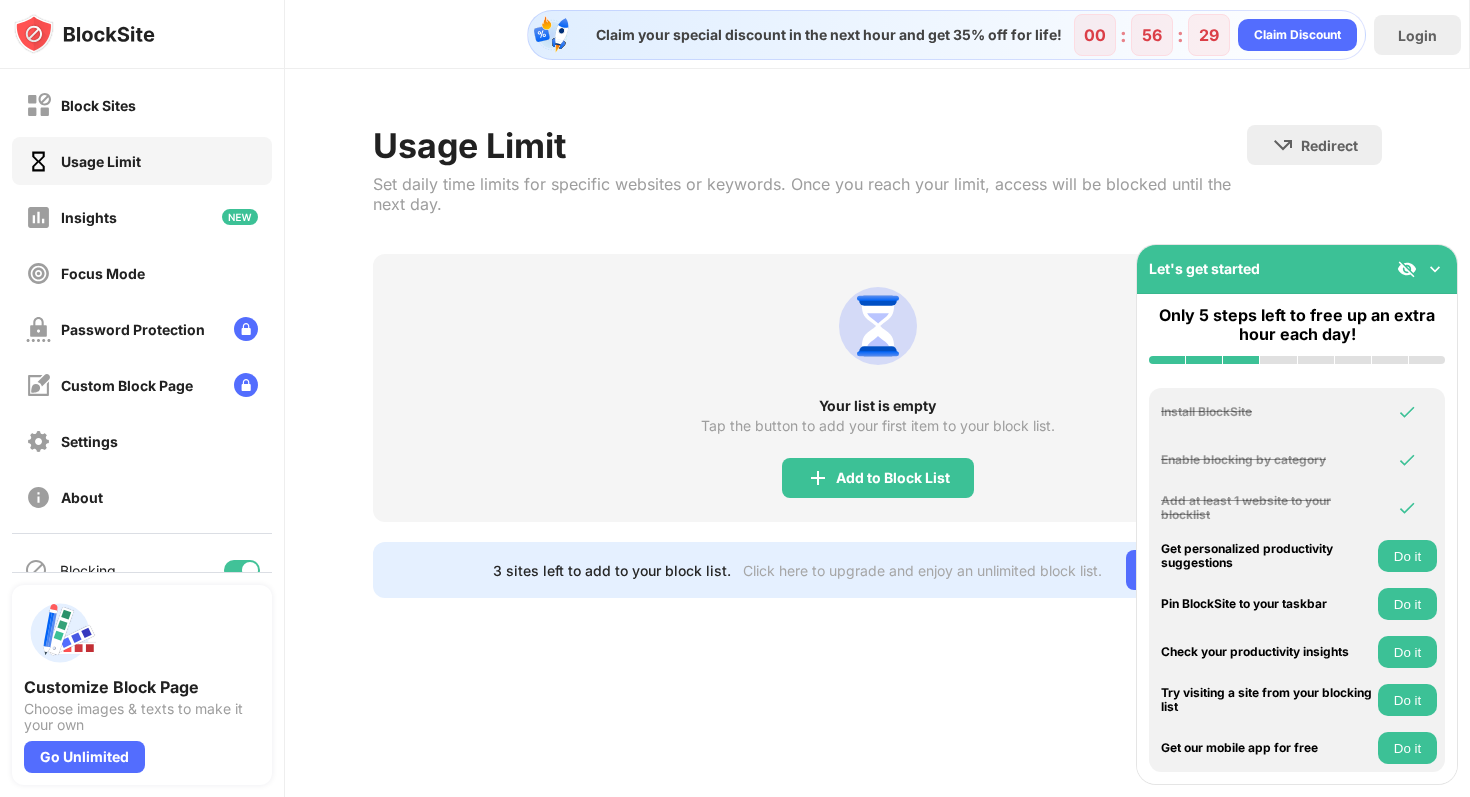 click at bounding box center (1435, 269) 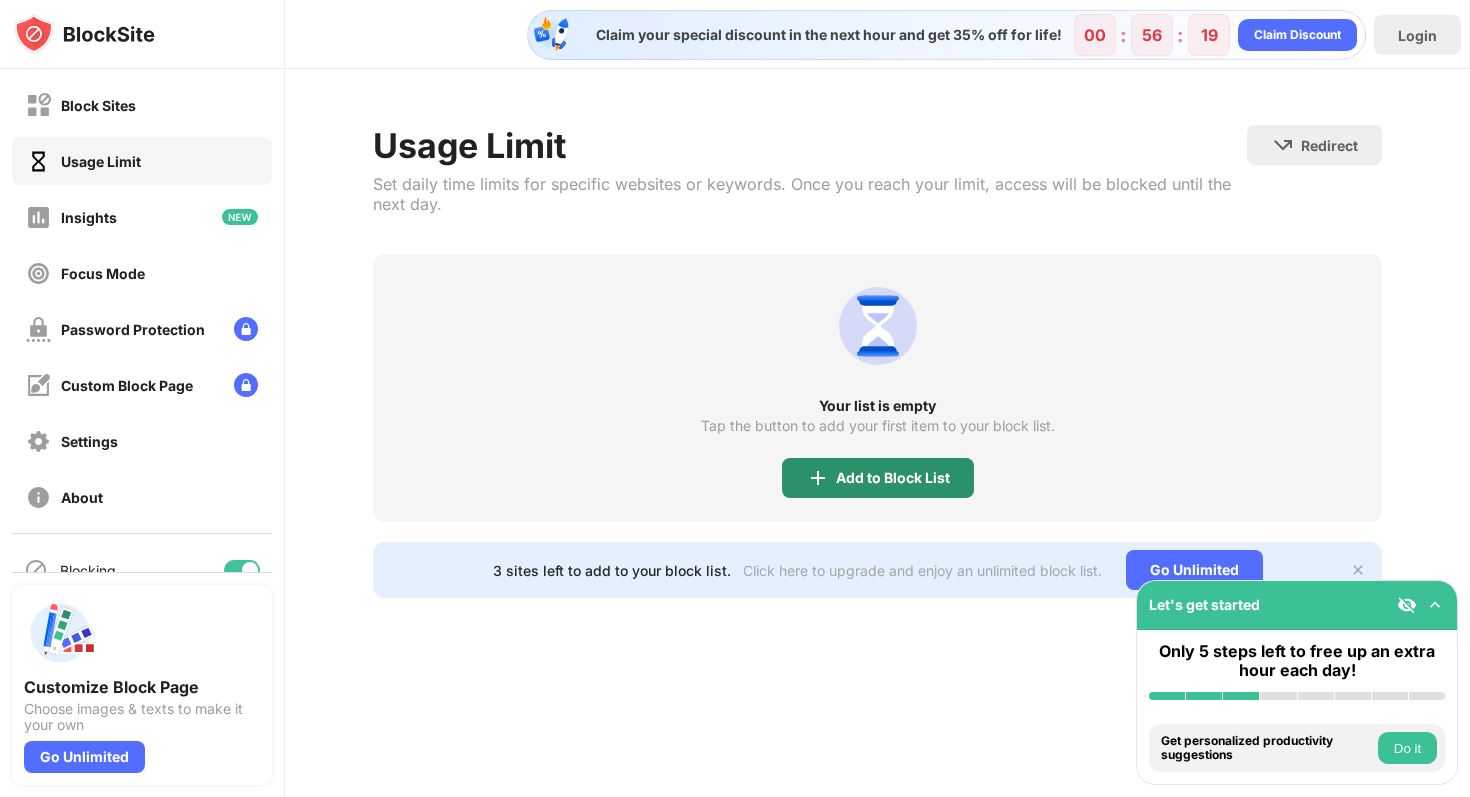 click on "Add to Block List" at bounding box center [893, 478] 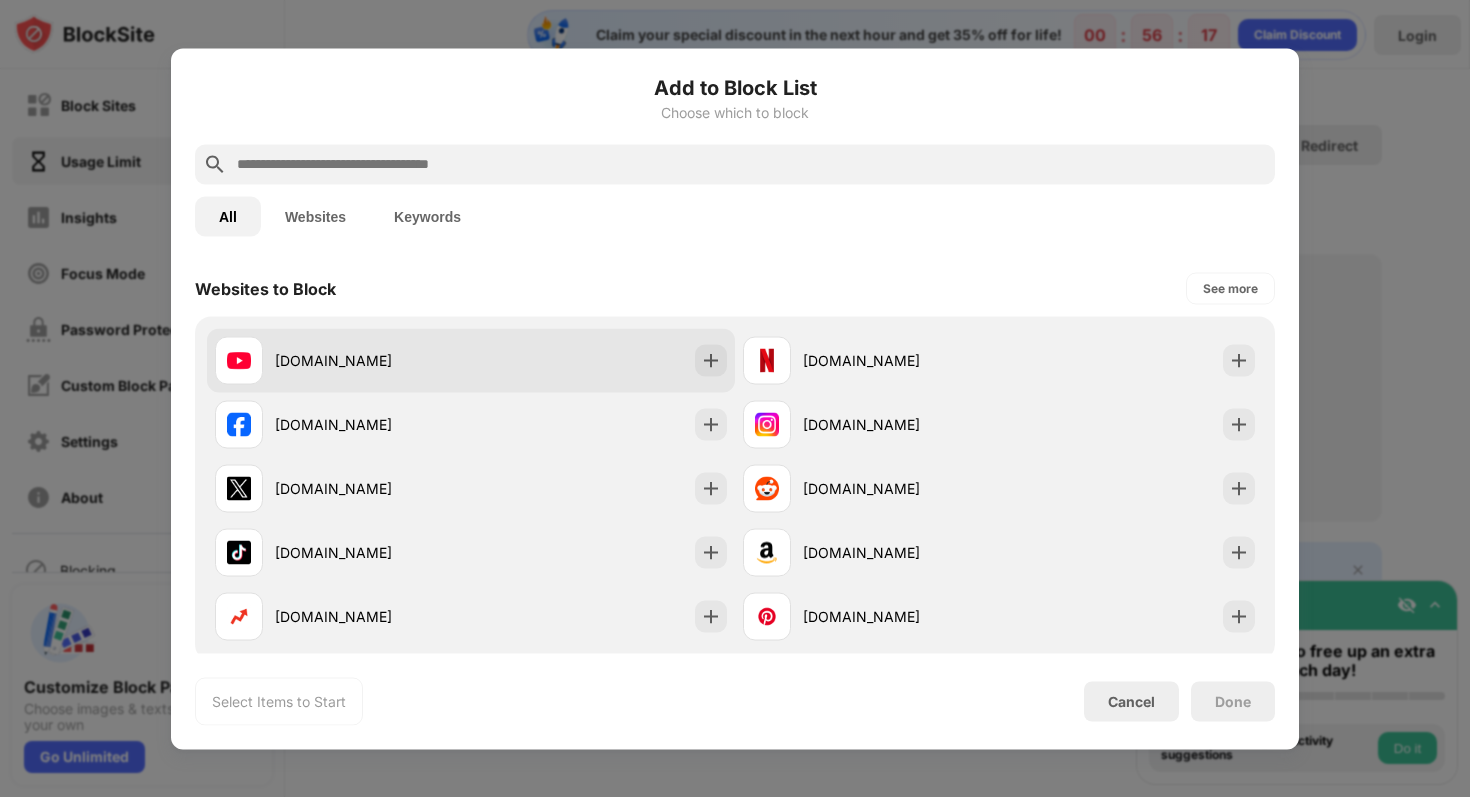 click at bounding box center (711, 360) 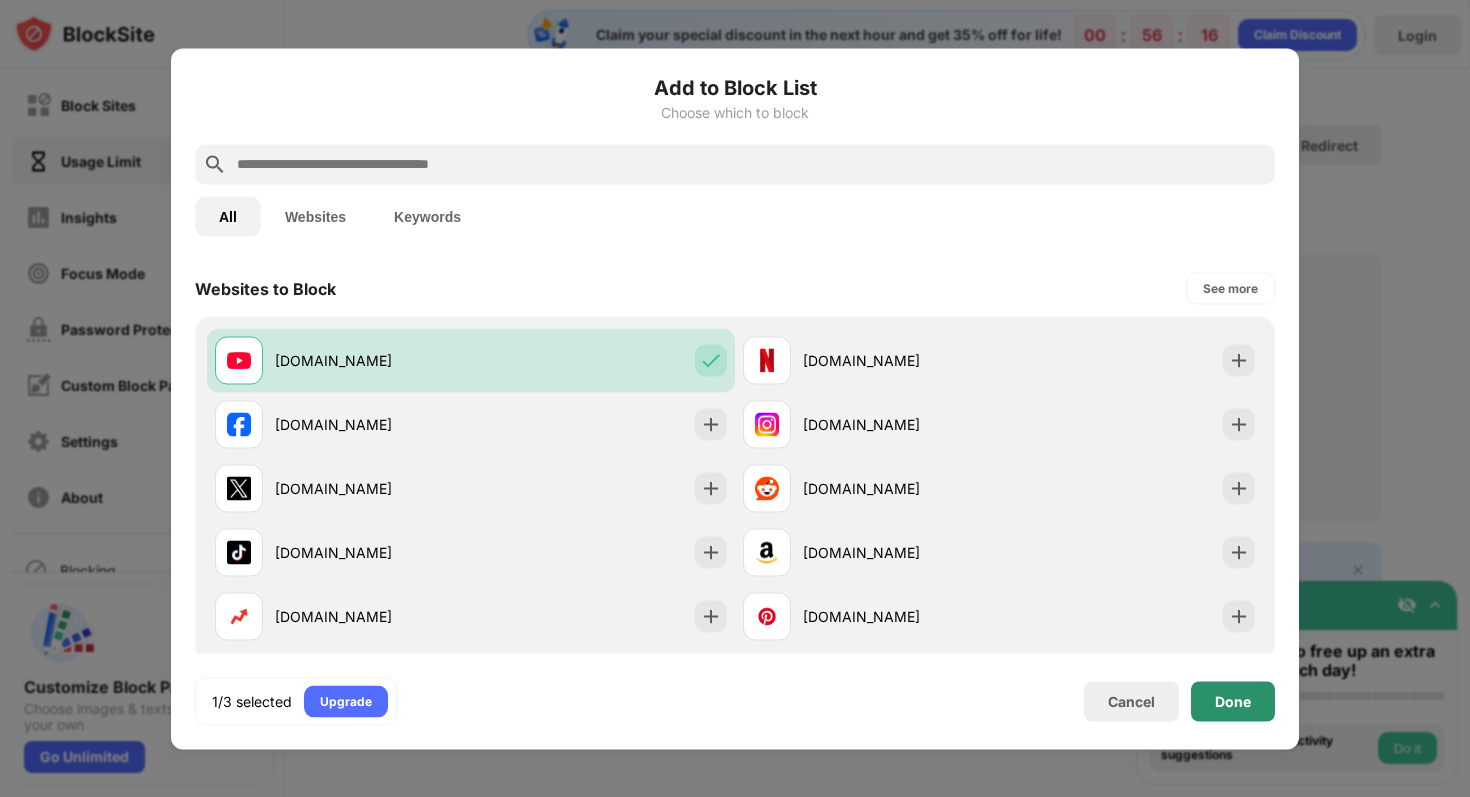 click on "Done" at bounding box center (1233, 701) 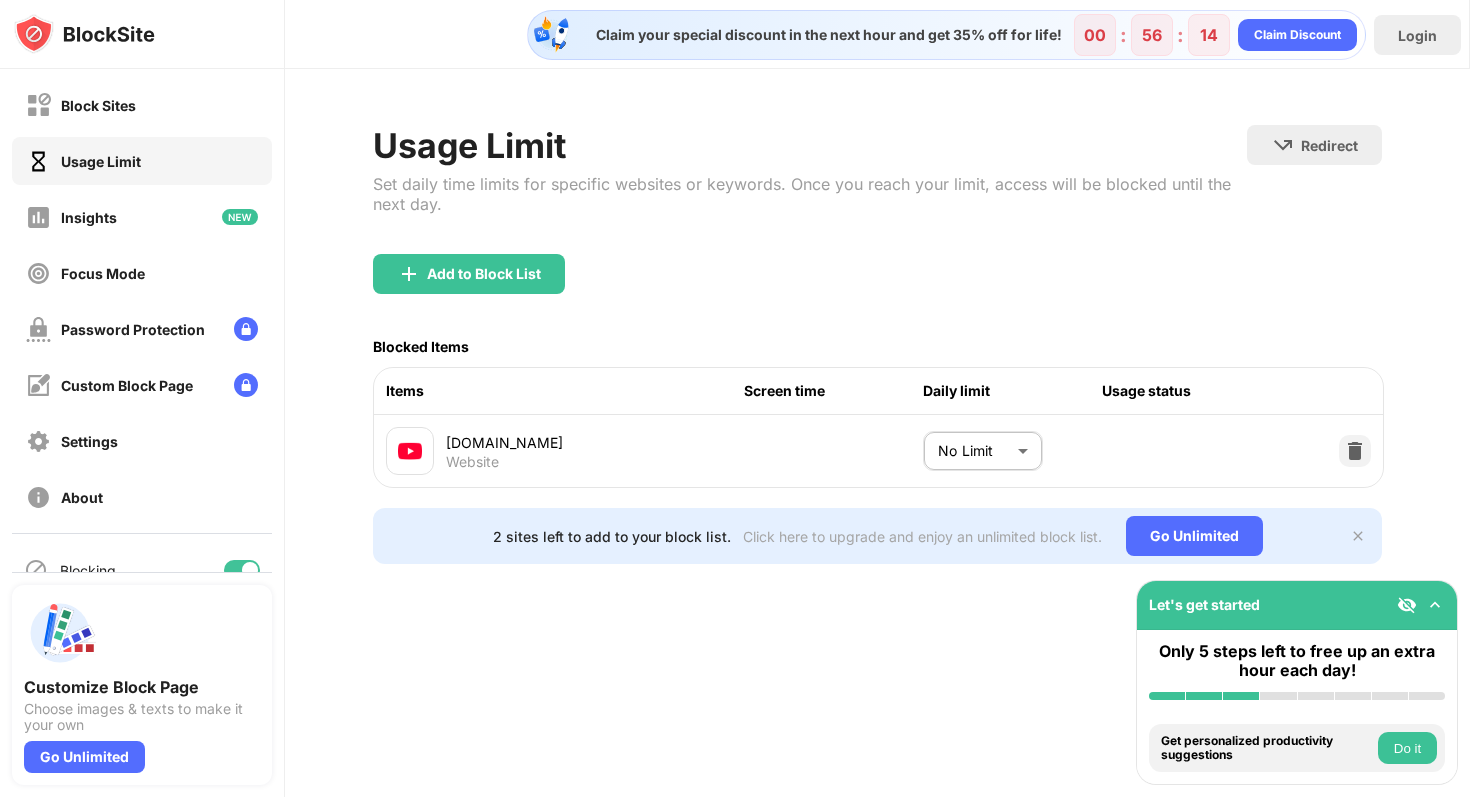 click on "Block Sites Usage Limit Insights Focus Mode Password Protection Custom Block Page Settings About Blocking Sync with other devices Disabled Customize Block Page Choose images & texts to make it your own Go Unlimited Let's get started Only 5 steps left to free up an extra hour each day! Install BlockSite Enable blocking by category Add at least 1 website to your blocklist Get personalized productivity suggestions Do it Pin BlockSite to your taskbar Do it Check your productivity insights Do it Try visiting a site from your blocking list Do it Get our mobile app for free Do it Claim your special discount in the next hour and get 35% off for life! 00 : 56 : 14 Claim Discount Login Usage Limit Set daily time limits for specific websites or keywords. Once you reach your limit, access will be blocked until the next day. Redirect Choose a site to be redirected to when blocking is active Add to Block List Blocked Items Items Screen time Daily limit Usage status youtube.com Website No Limit ******** ​ Go Unlimited" at bounding box center (735, 398) 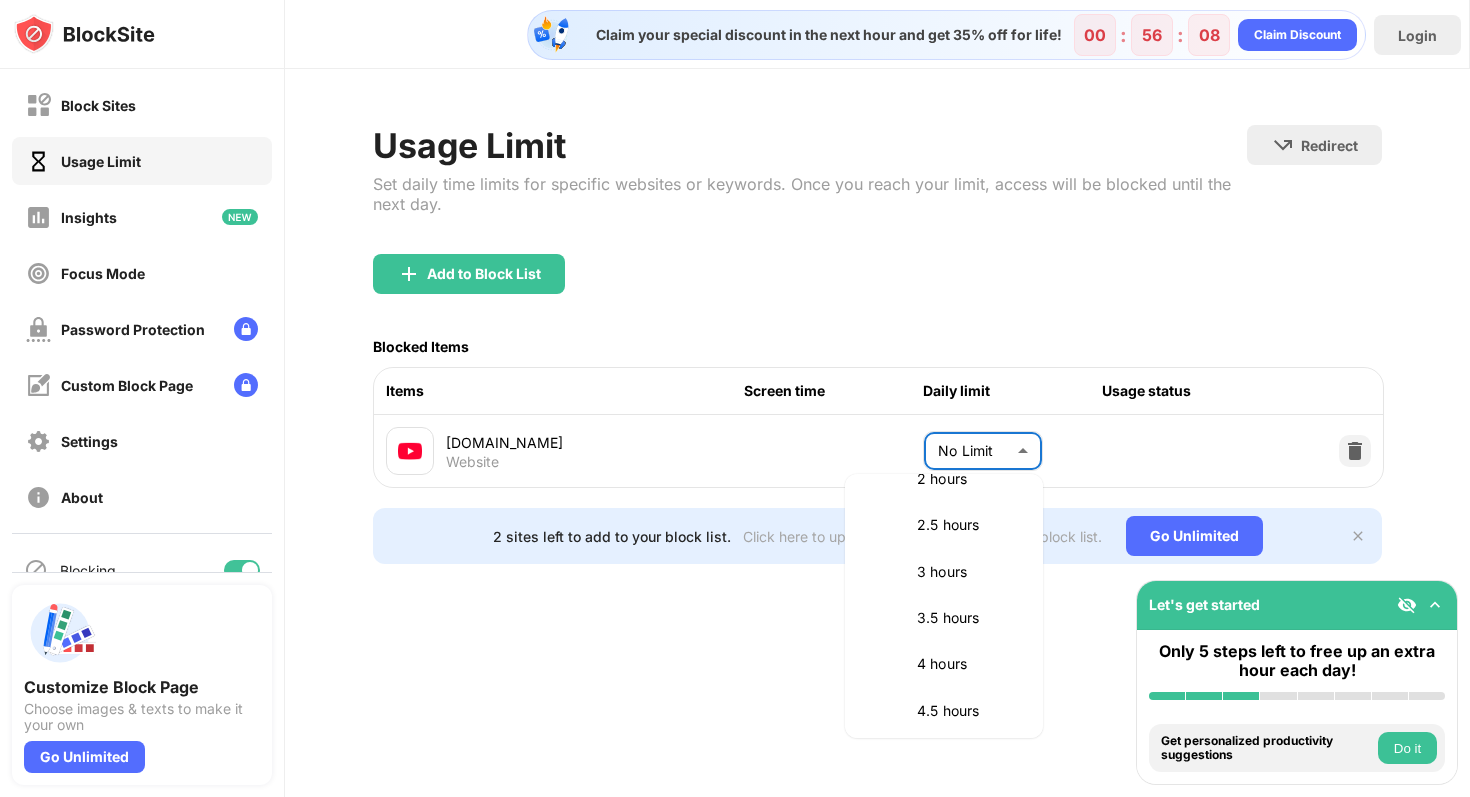 scroll, scrollTop: 536, scrollLeft: 0, axis: vertical 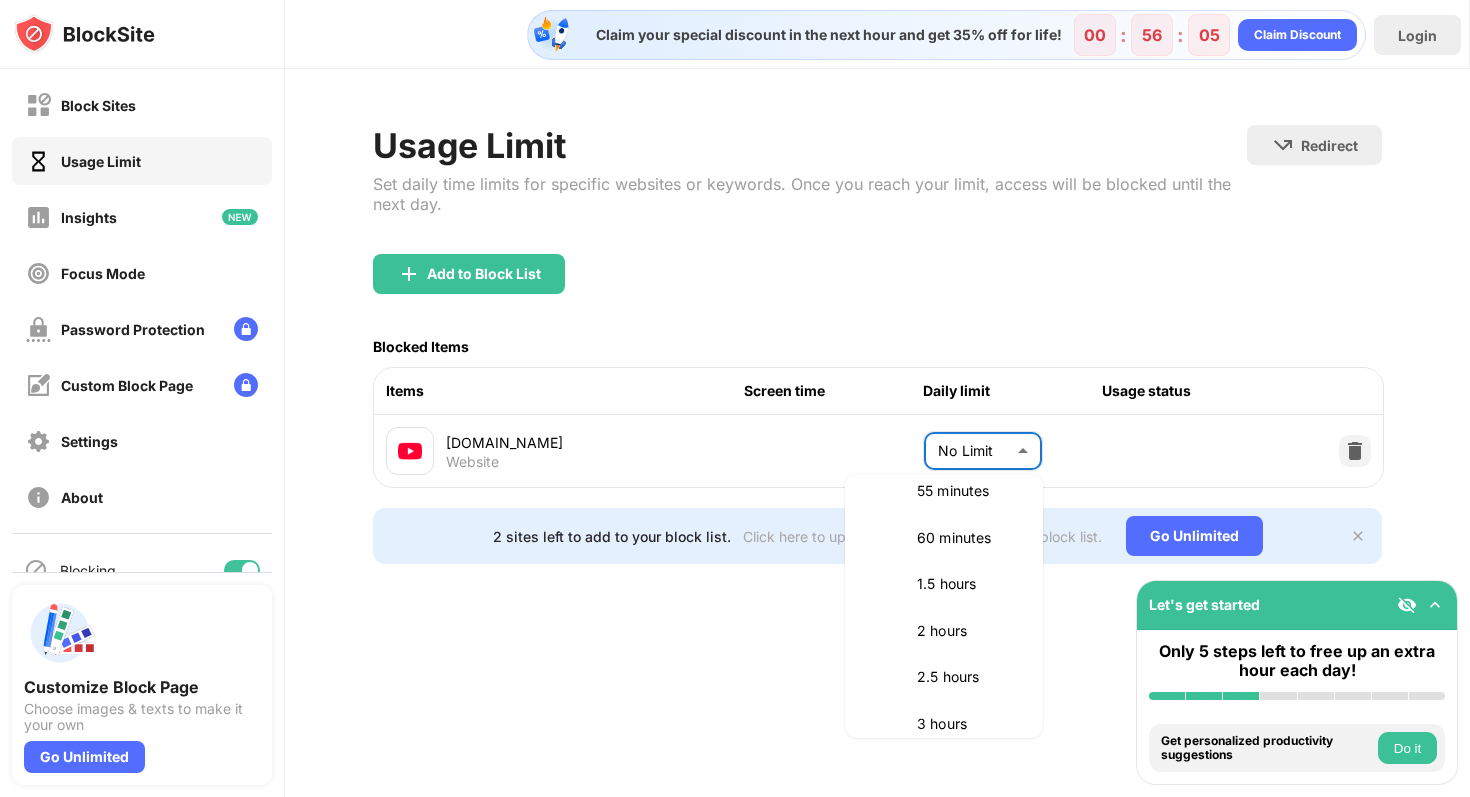 click on "2 hours" at bounding box center (968, 631) 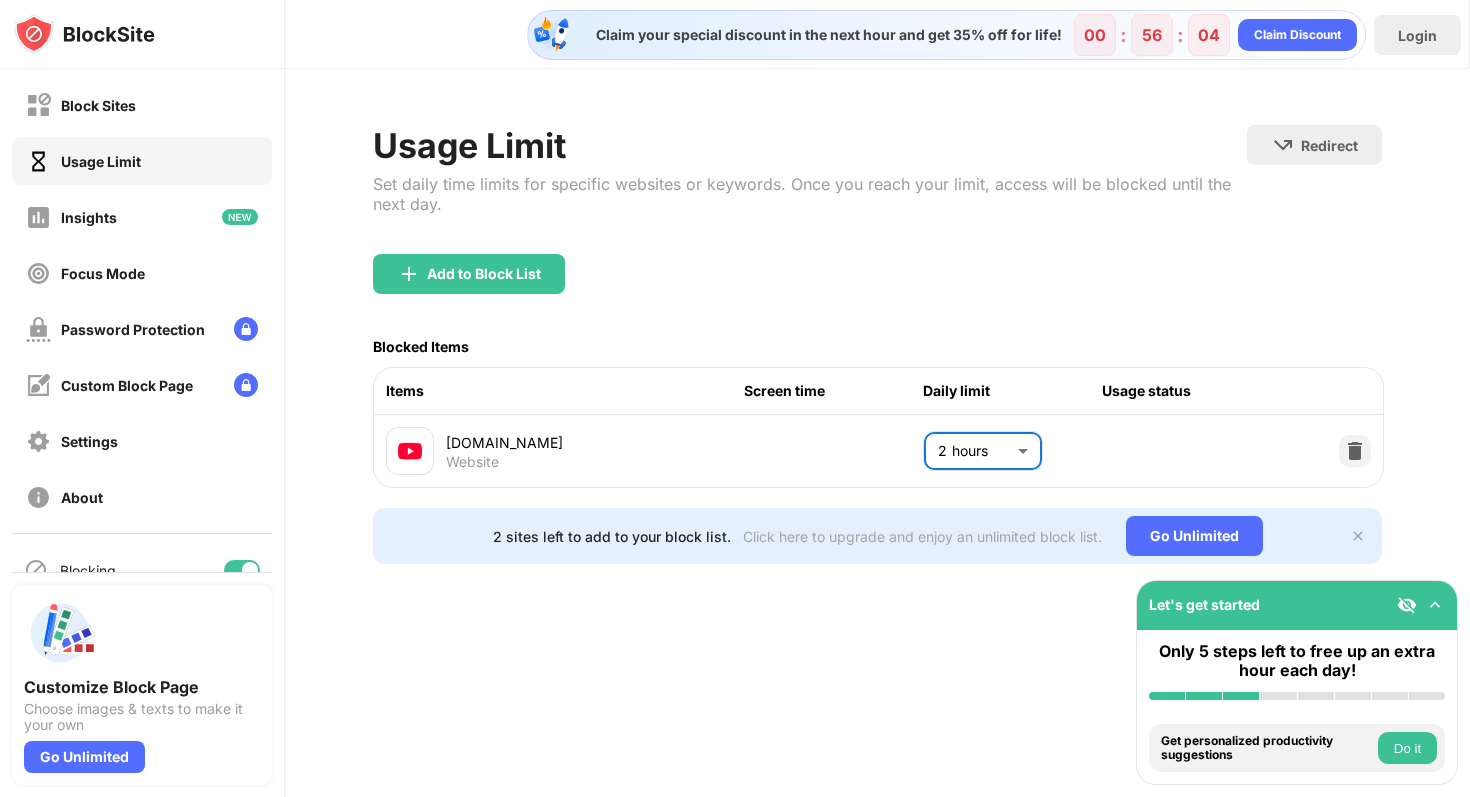 click on "Usage Limit Set daily time limits for specific websites or keywords. Once you reach your limit, access will be blocked until the next day. Redirect Choose a site to be redirected to when blocking is active Add to Block List Blocked Items Items Screen time Daily limit Usage status youtube.com Website 2 hours *** ​ 2 sites left to add to your block list. Click here to upgrade and enjoy an unlimited block list. Go Unlimited" at bounding box center (877, 344) 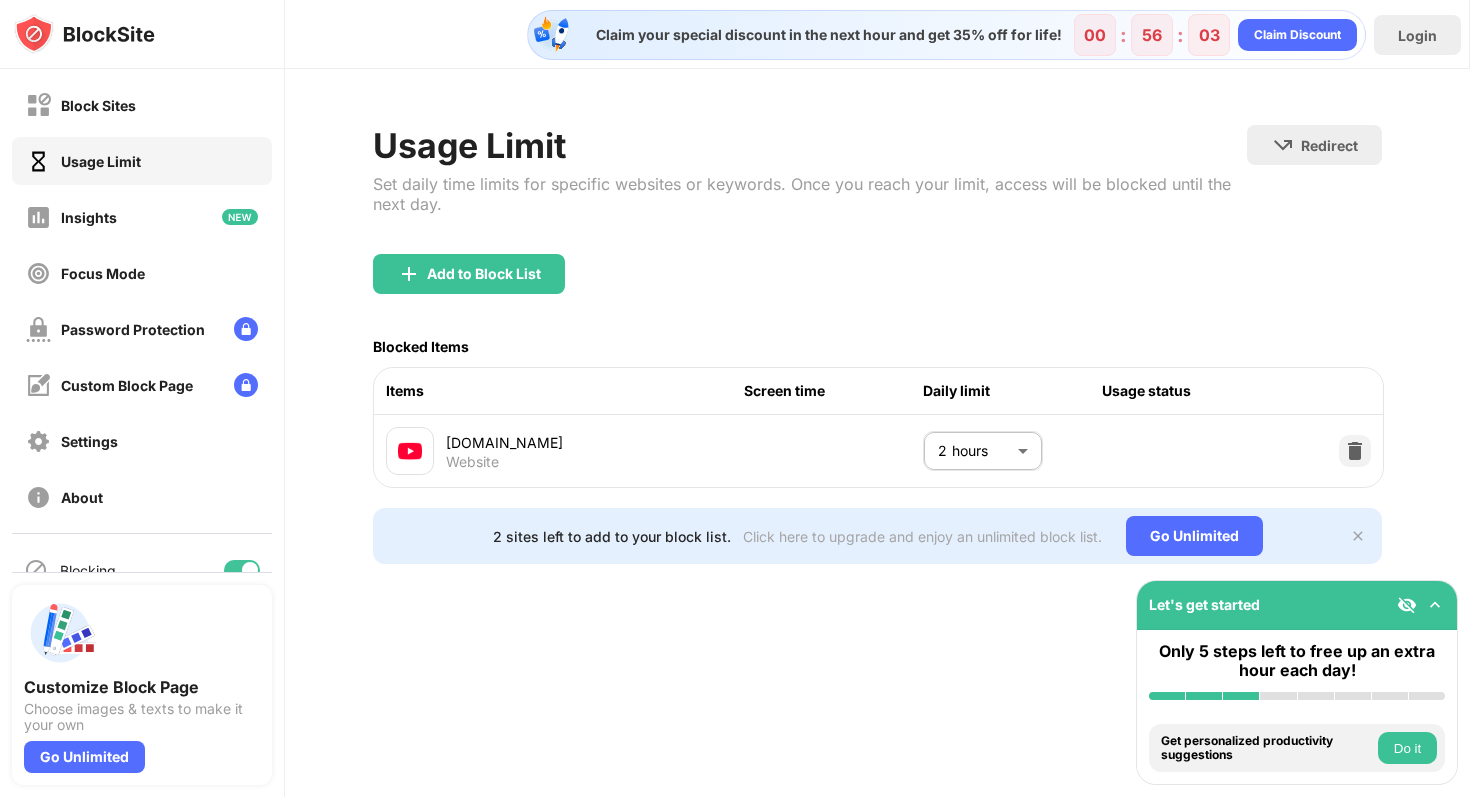 click on "Add to Block List" at bounding box center [877, 290] 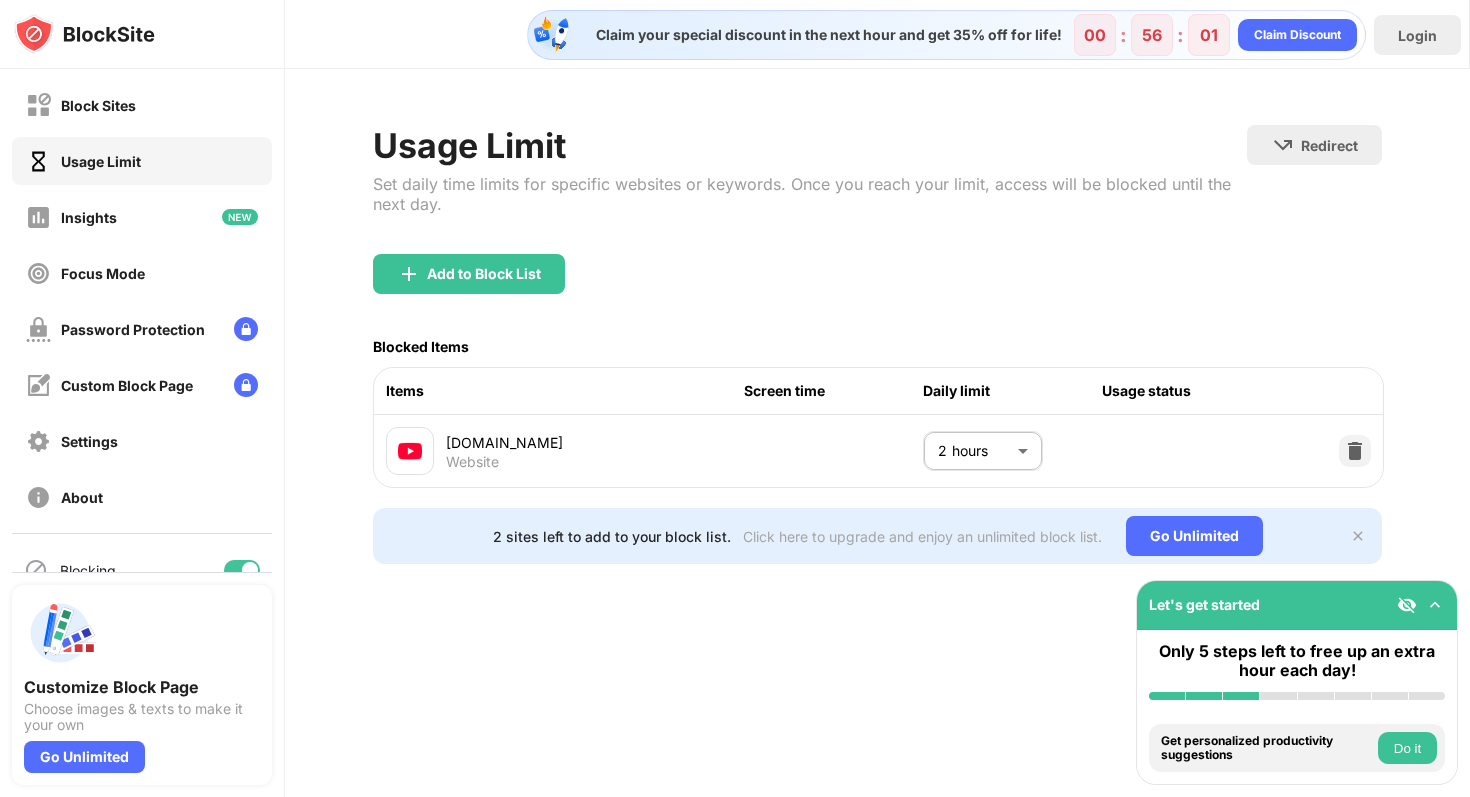 click on "Let's get started" at bounding box center [1297, 605] 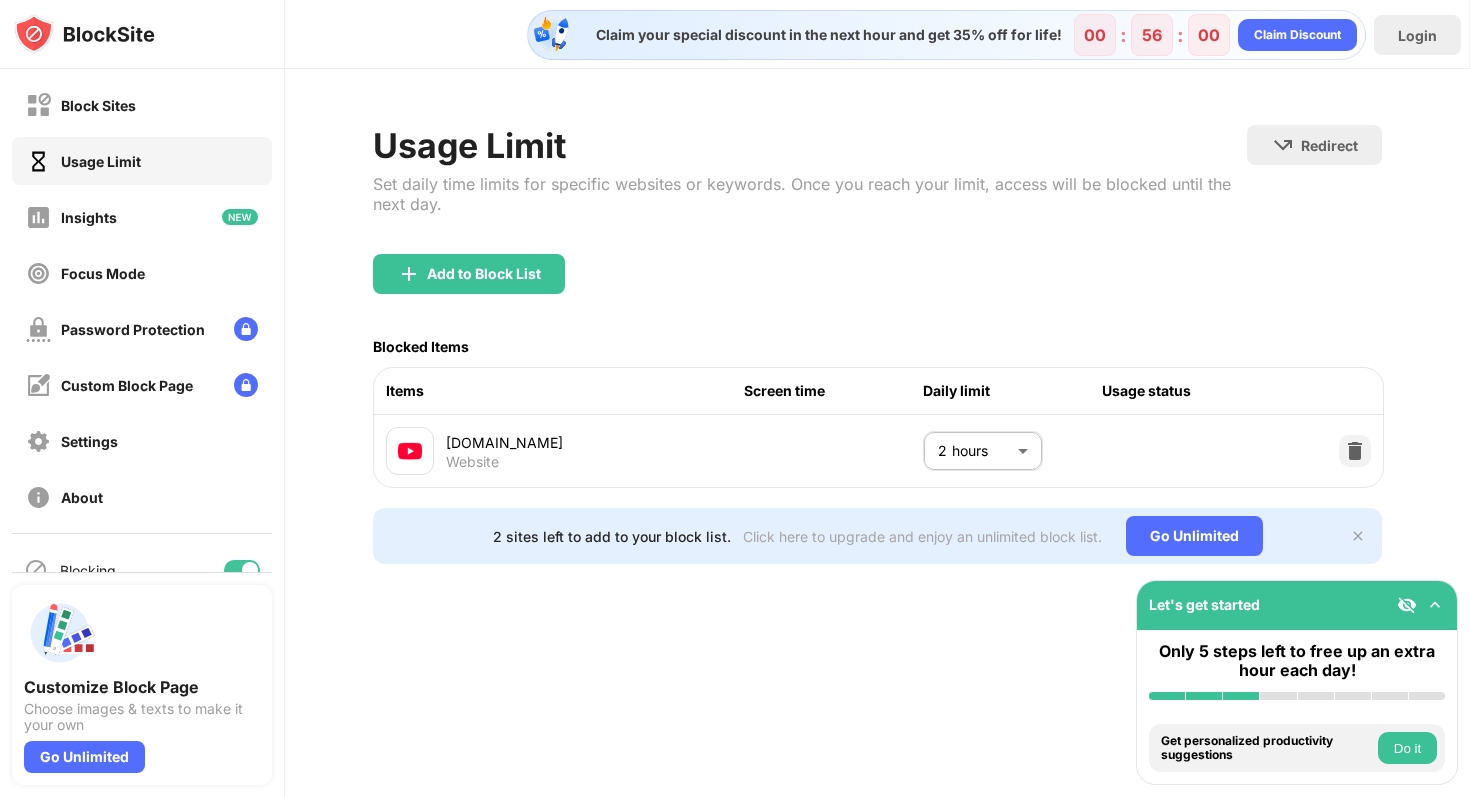 click on "Let's get started" at bounding box center [1297, 605] 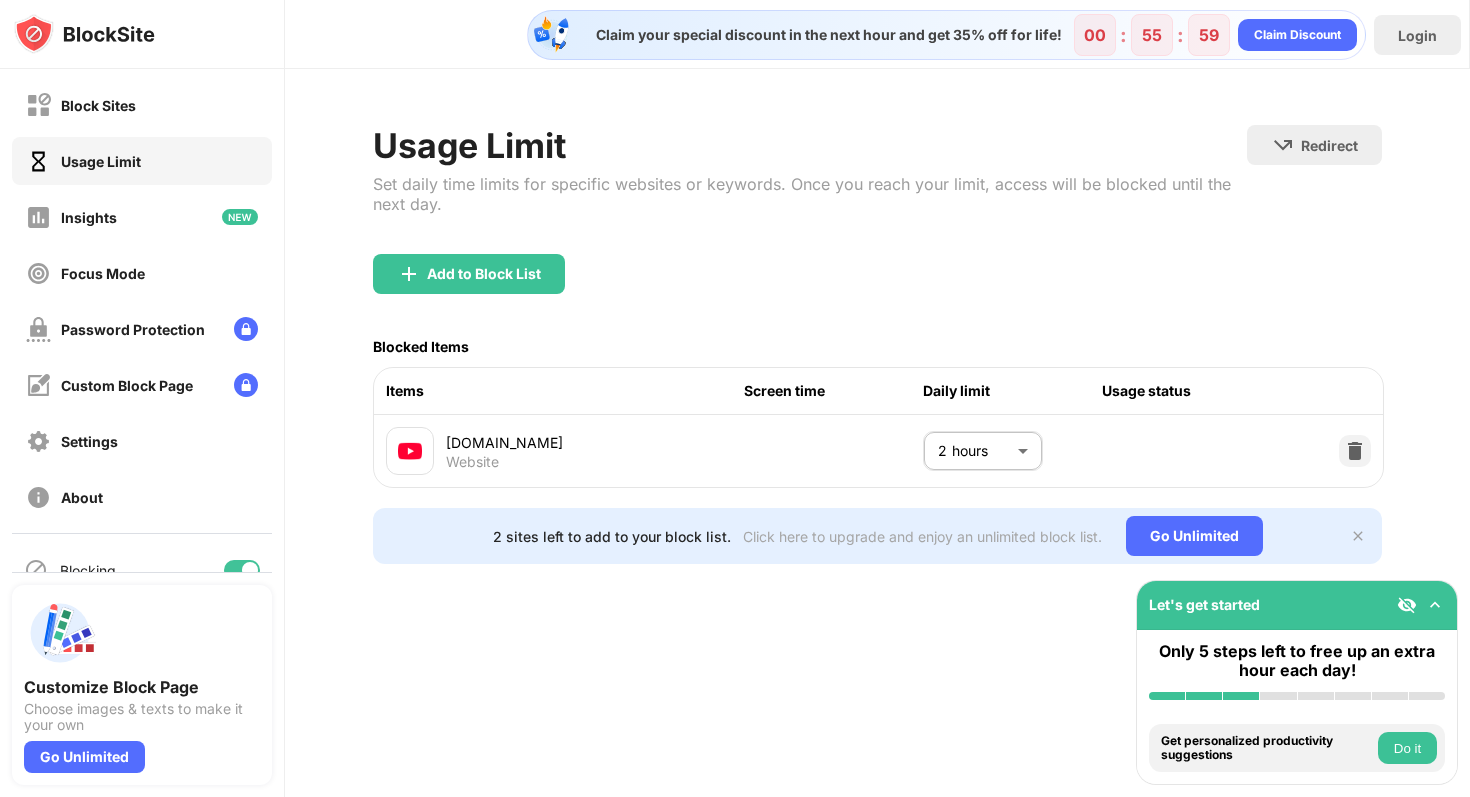 click on "Add to Block List" at bounding box center [877, 290] 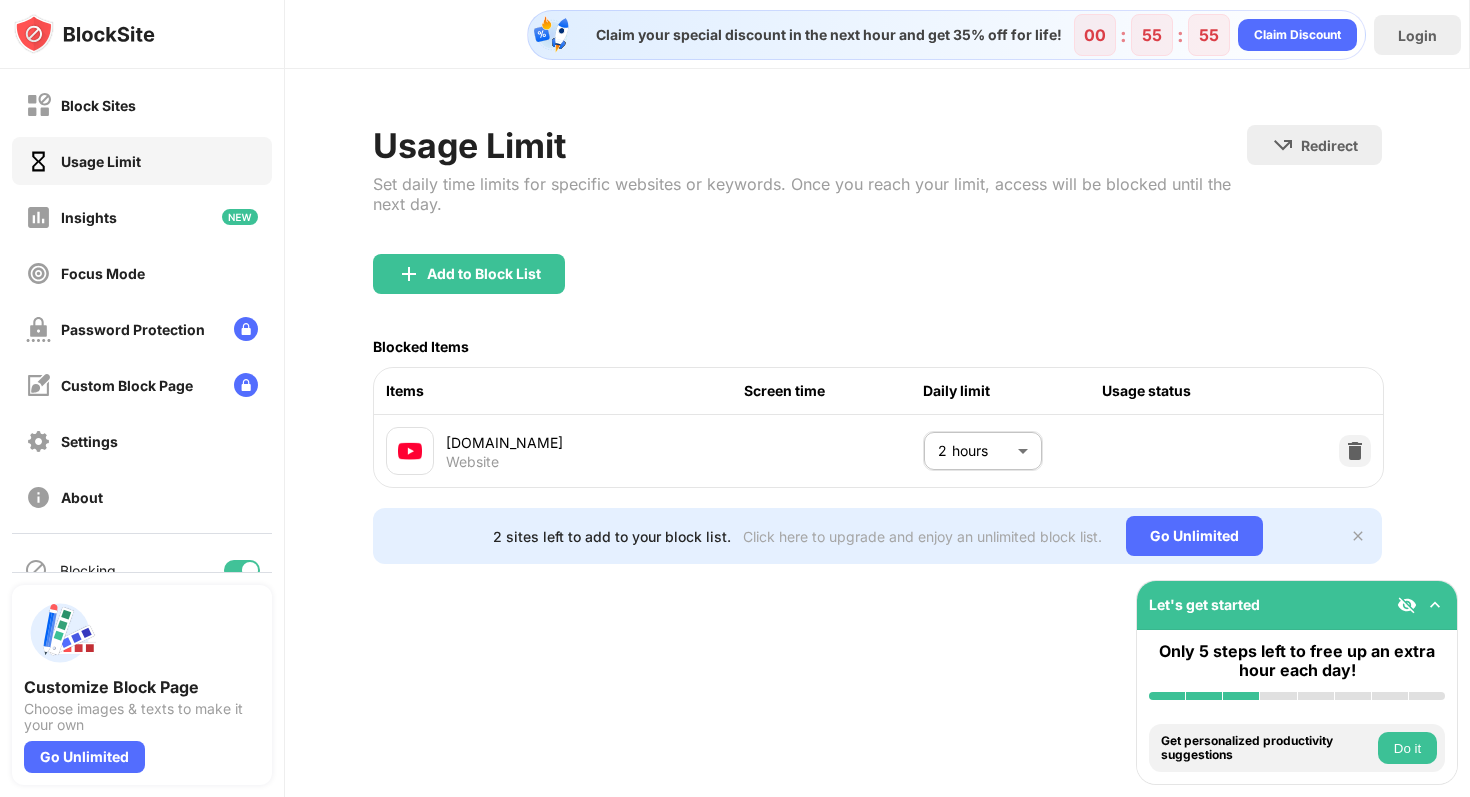 click on "Block Sites Usage Limit Insights Focus Mode Password Protection Custom Block Page Settings About Blocking Sync with other devices Disabled Customize Block Page Choose images & texts to make it your own Go Unlimited Let's get started Only 5 steps left to free up an extra hour each day! Install BlockSite Enable blocking by category Add at least 1 website to your blocklist Get personalized productivity suggestions Do it Pin BlockSite to your taskbar Do it Check your productivity insights Do it Try visiting a site from your blocking list Do it Get our mobile app for free Do it Claim your special discount in the next hour and get 35% off for life! 00 : 55 : 55 Claim Discount Login Usage Limit Set daily time limits for specific websites or keywords. Once you reach your limit, access will be blocked until the next day. Redirect Choose a site to be redirected to when blocking is active Add to Block List Blocked Items Items Screen time Daily limit Usage status youtube.com Website 2 hours *** ​ Go Unlimited" at bounding box center [735, 398] 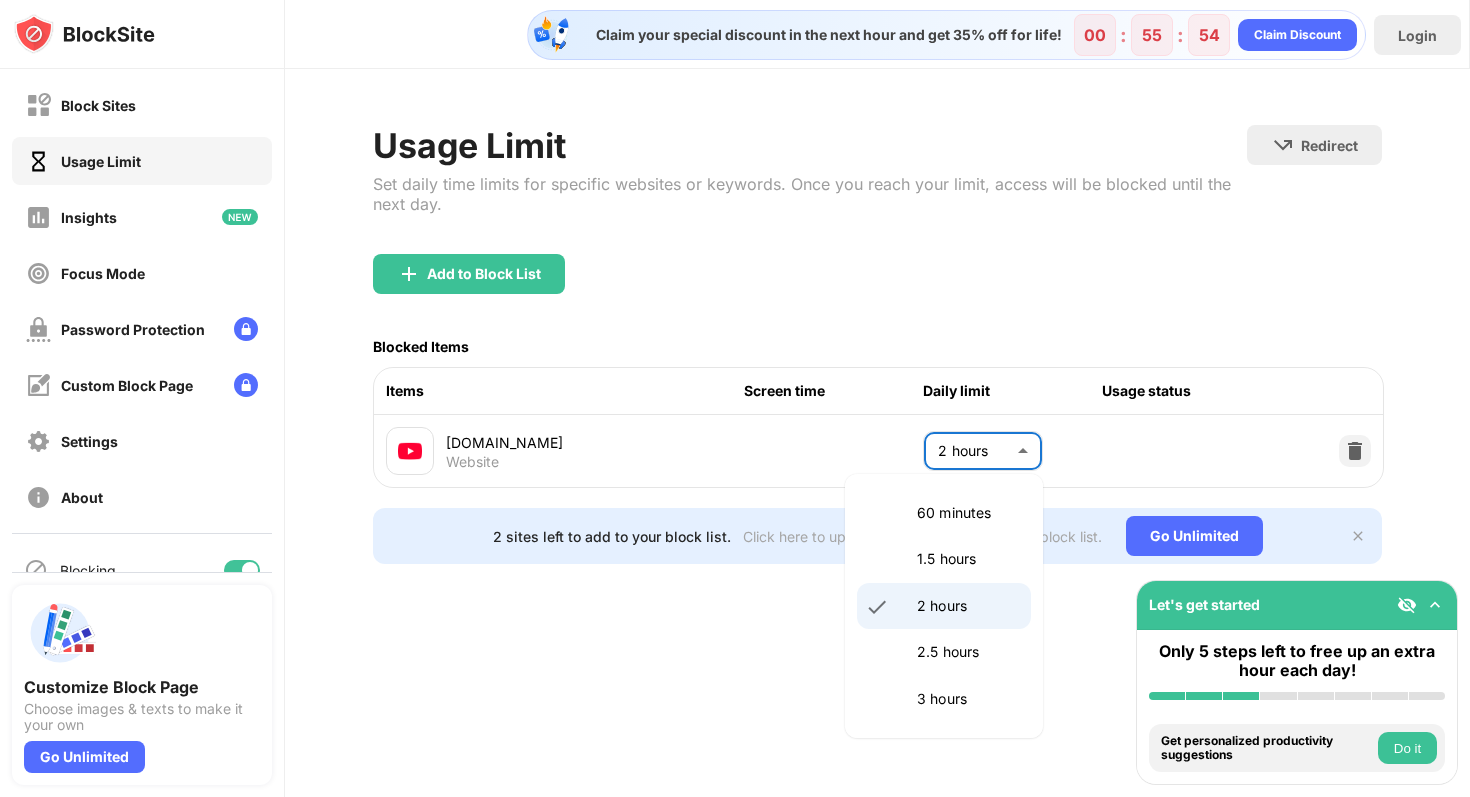 scroll, scrollTop: 0, scrollLeft: 0, axis: both 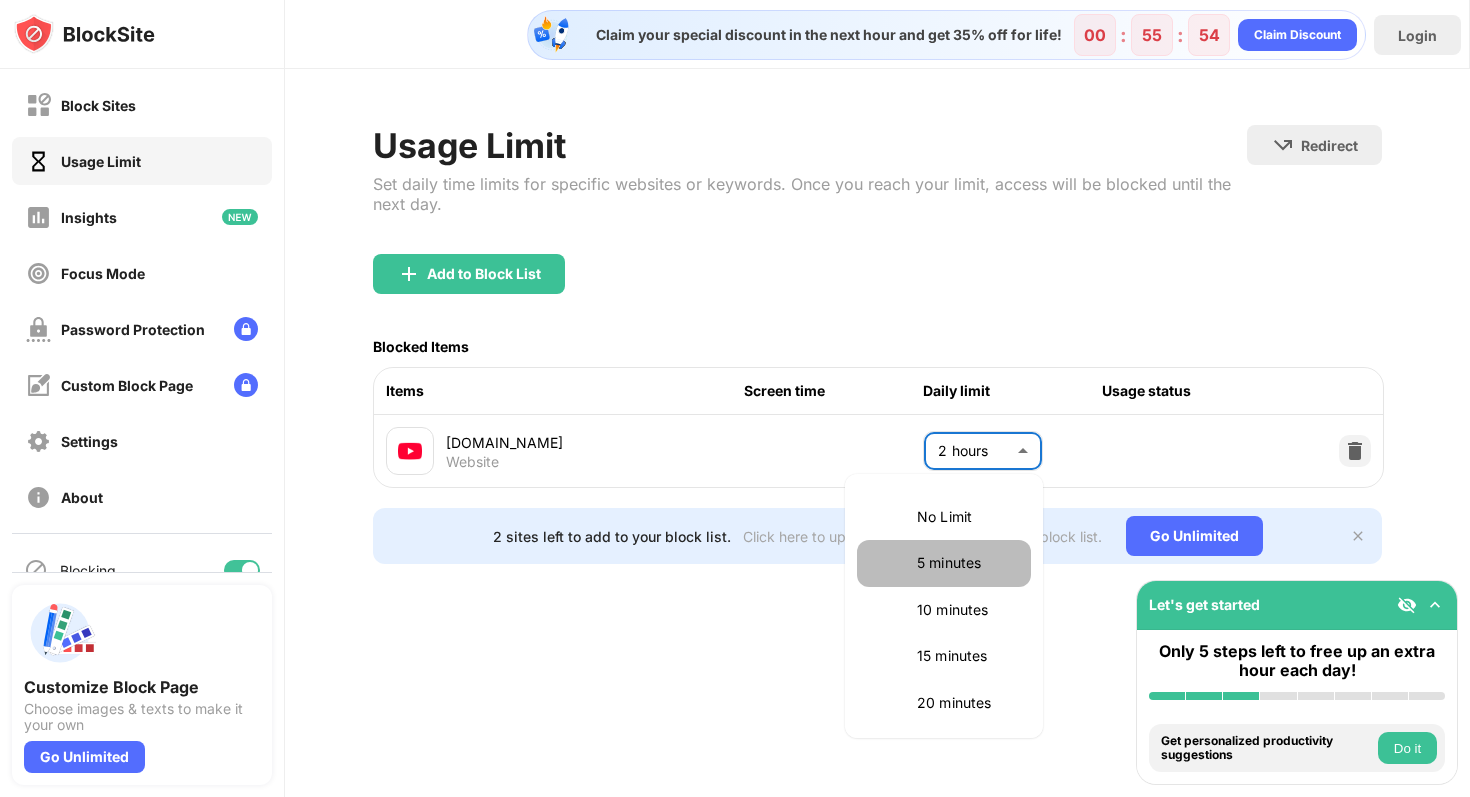 click on "5 minutes" at bounding box center [968, 563] 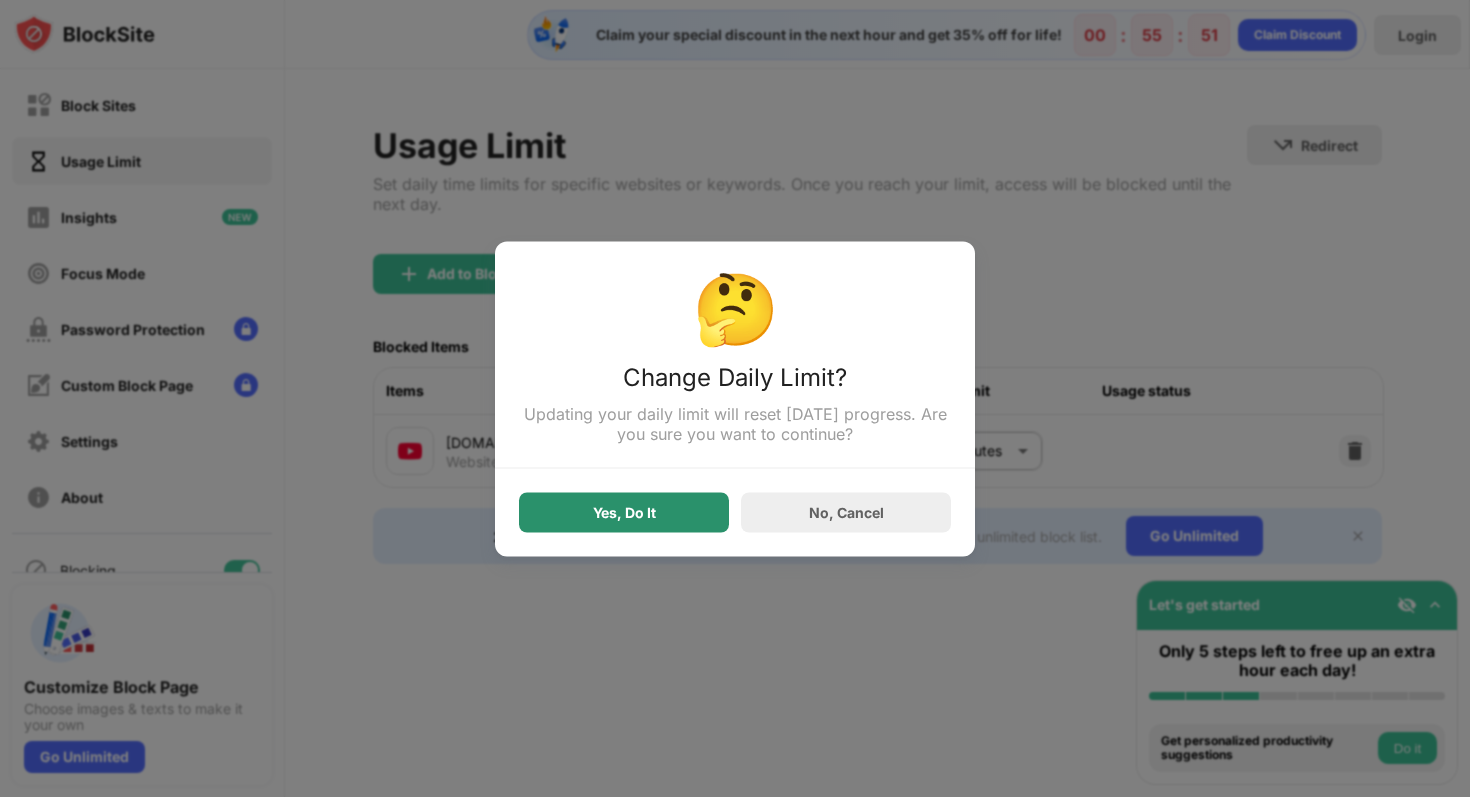 click on "Yes, Do It" at bounding box center [624, 512] 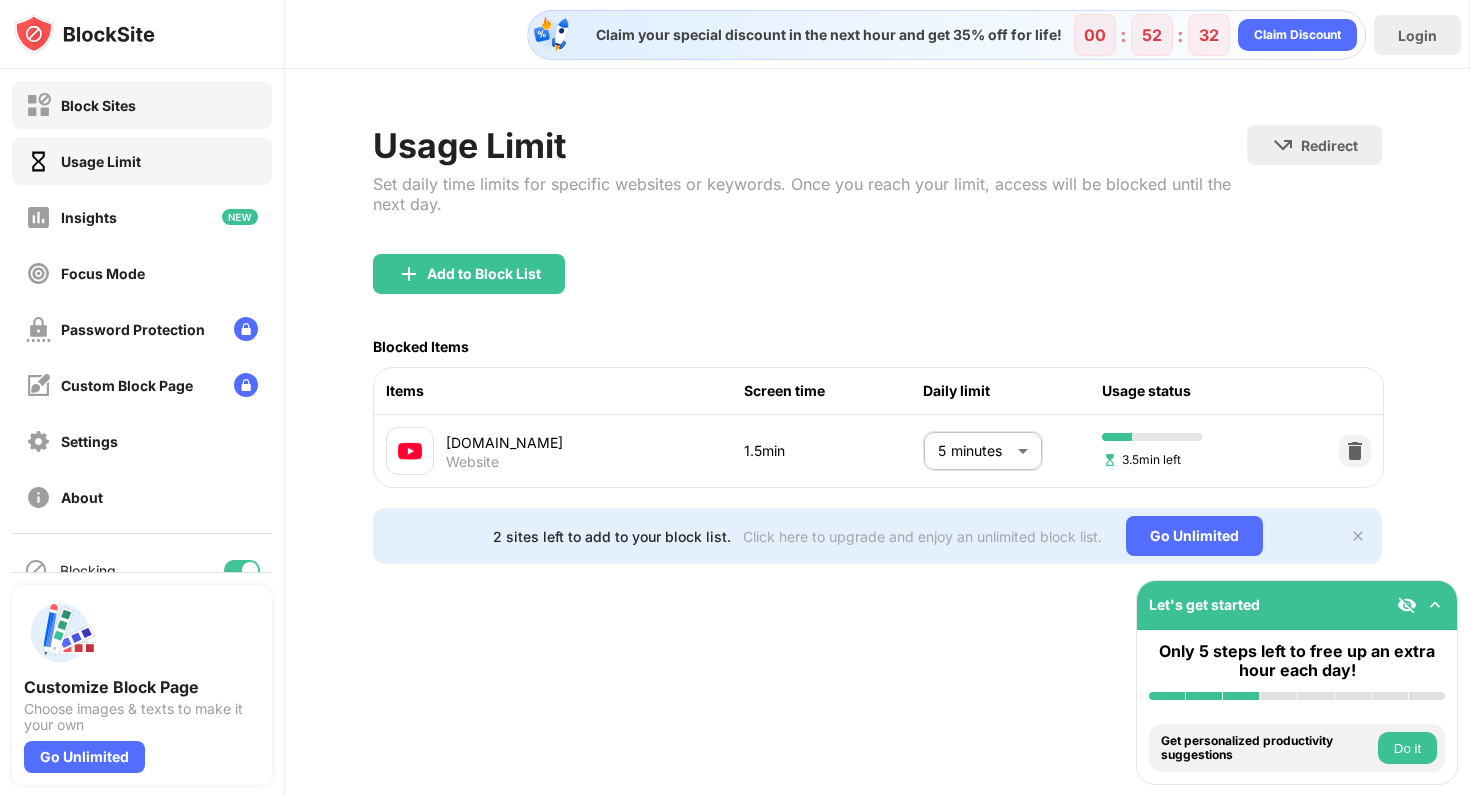 click on "Block Sites" at bounding box center [142, 105] 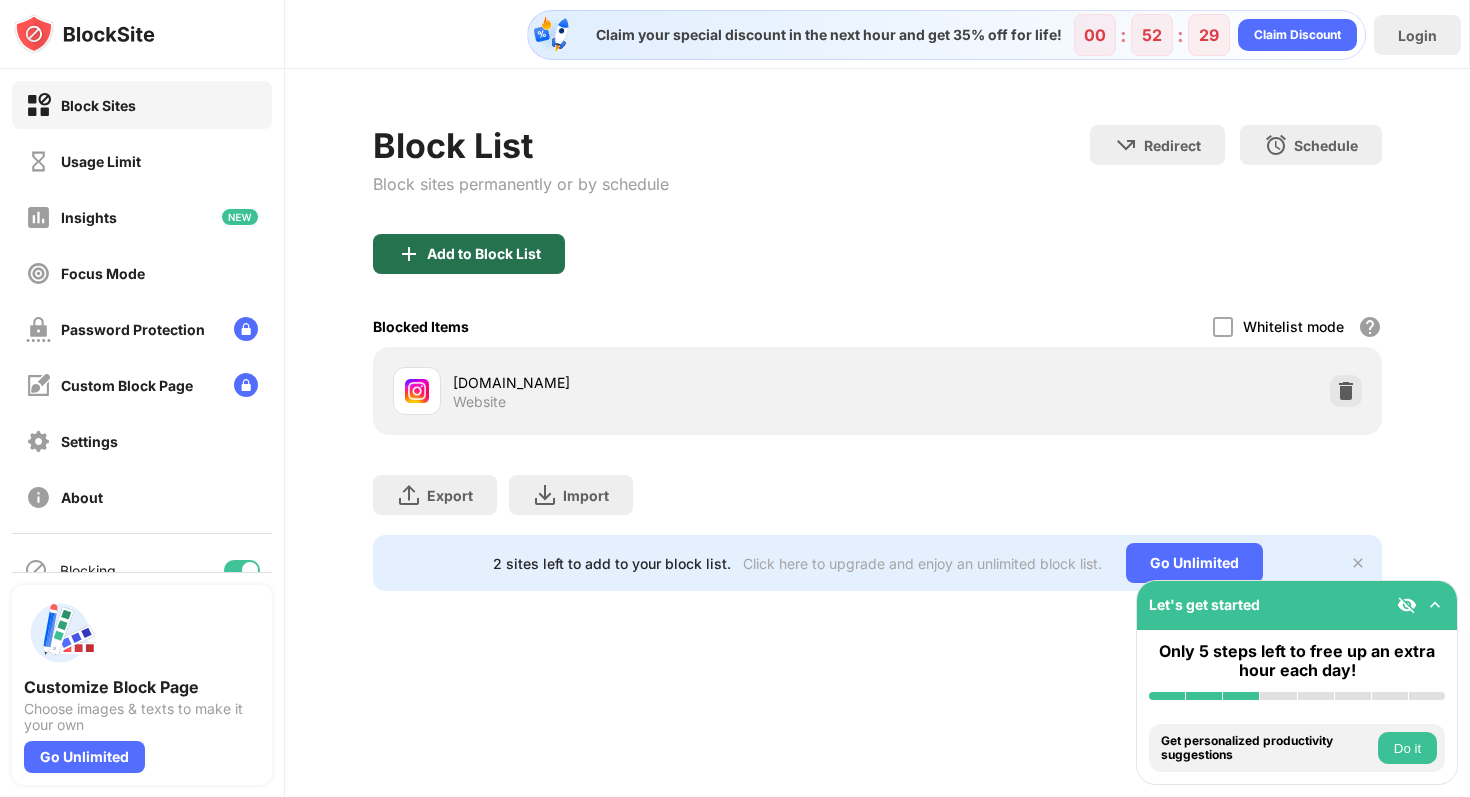 click on "Add to Block List" at bounding box center (484, 254) 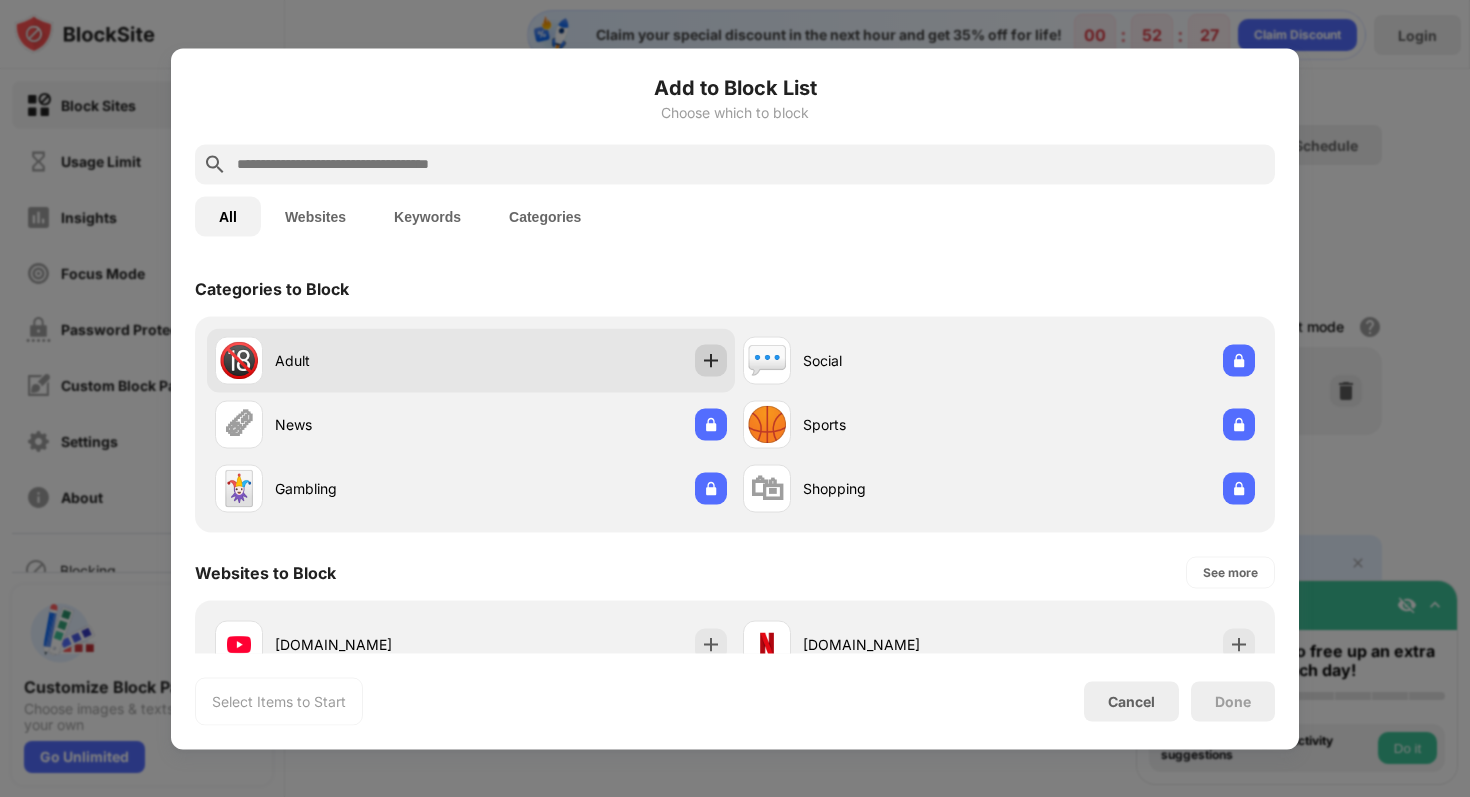 click at bounding box center (711, 360) 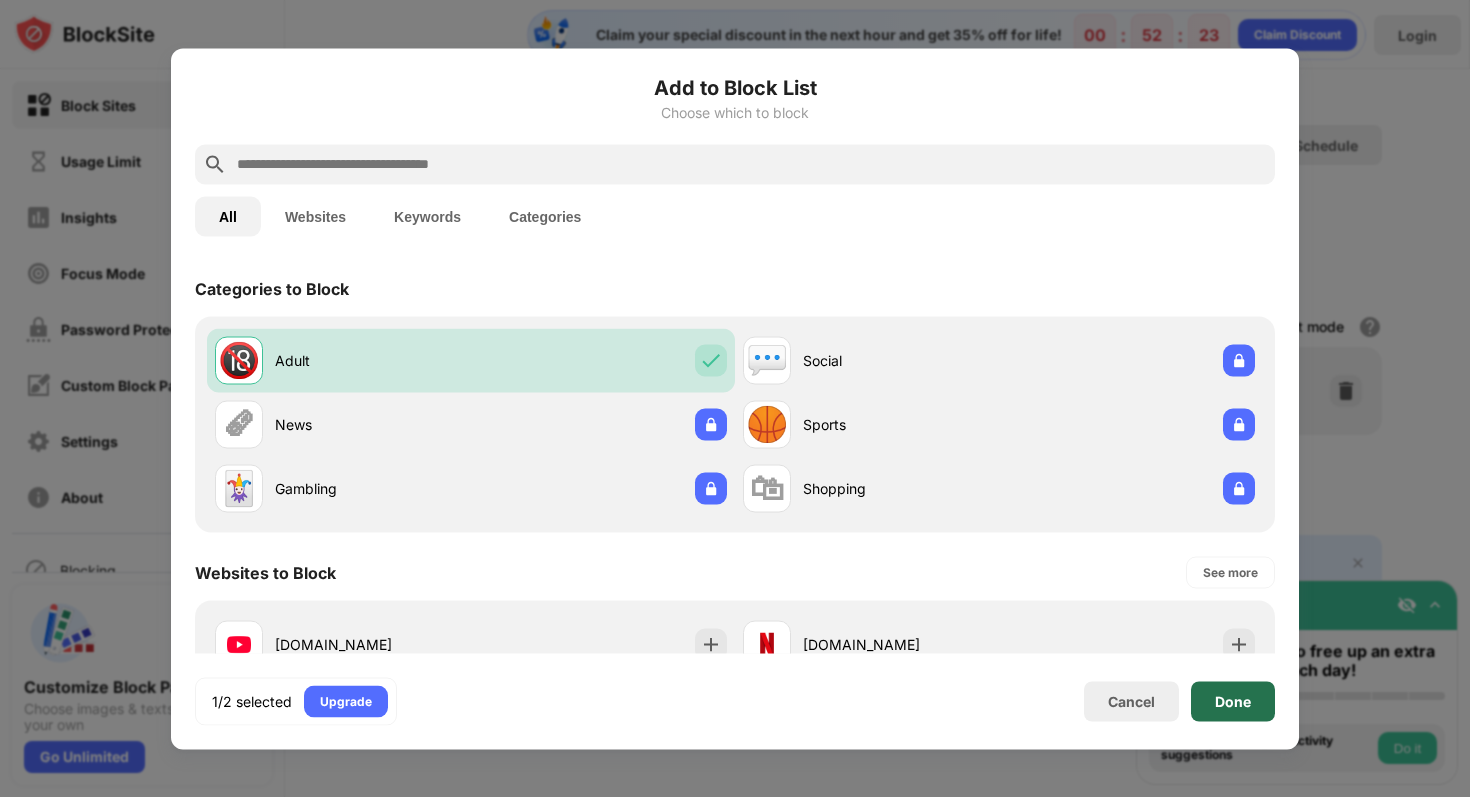 click on "Done" at bounding box center (1233, 701) 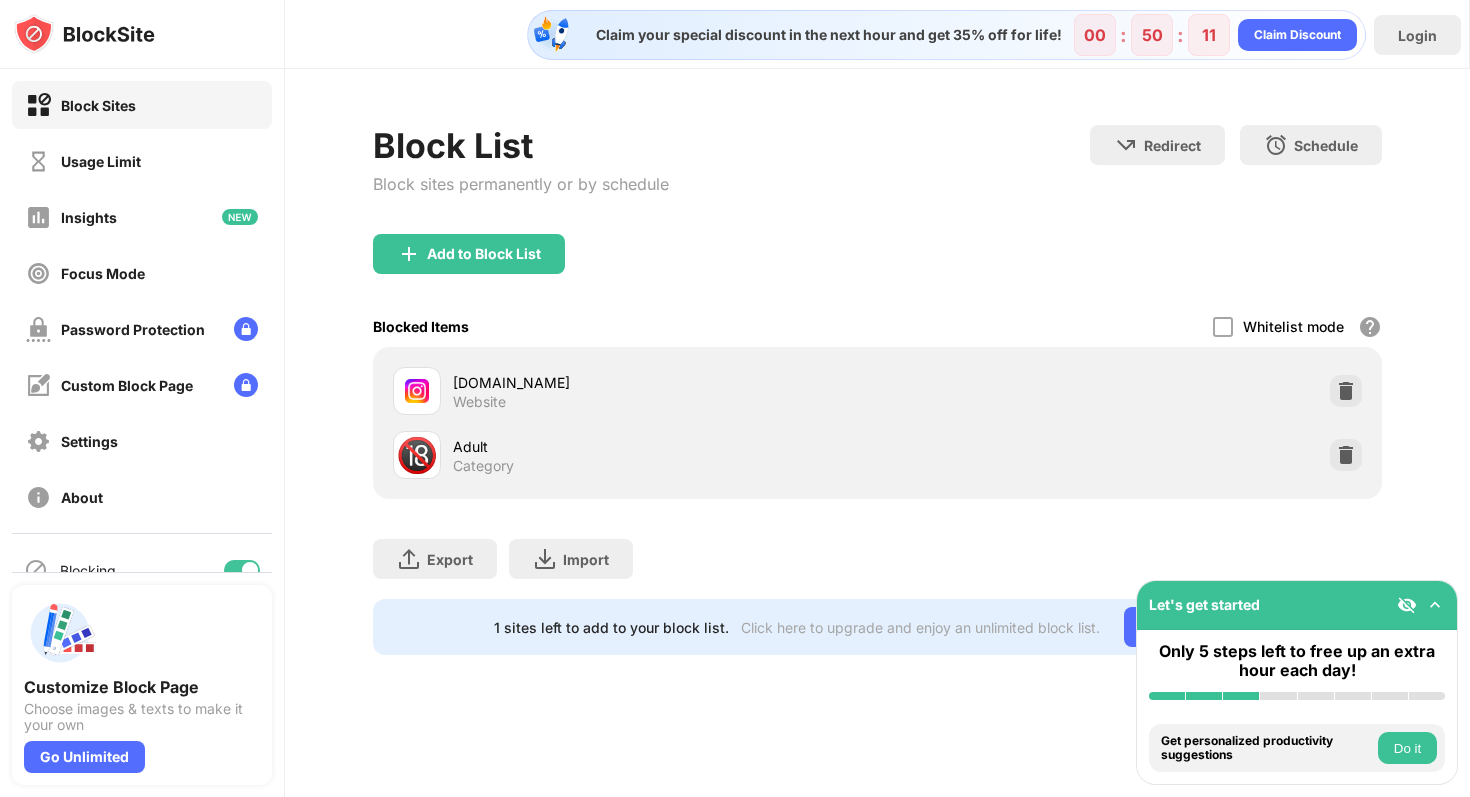 click on "Insights" at bounding box center [142, 217] 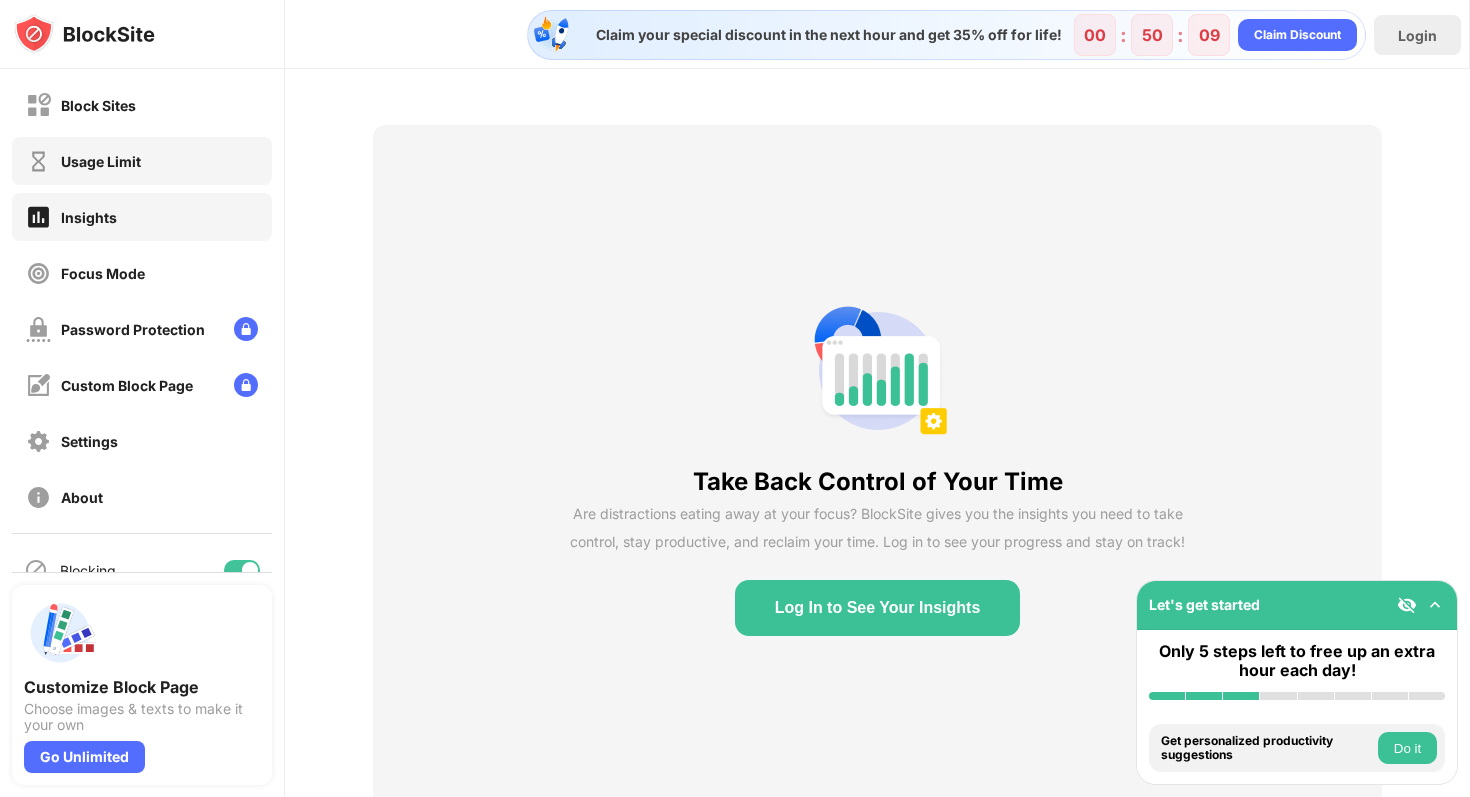 click on "Usage Limit" at bounding box center [142, 161] 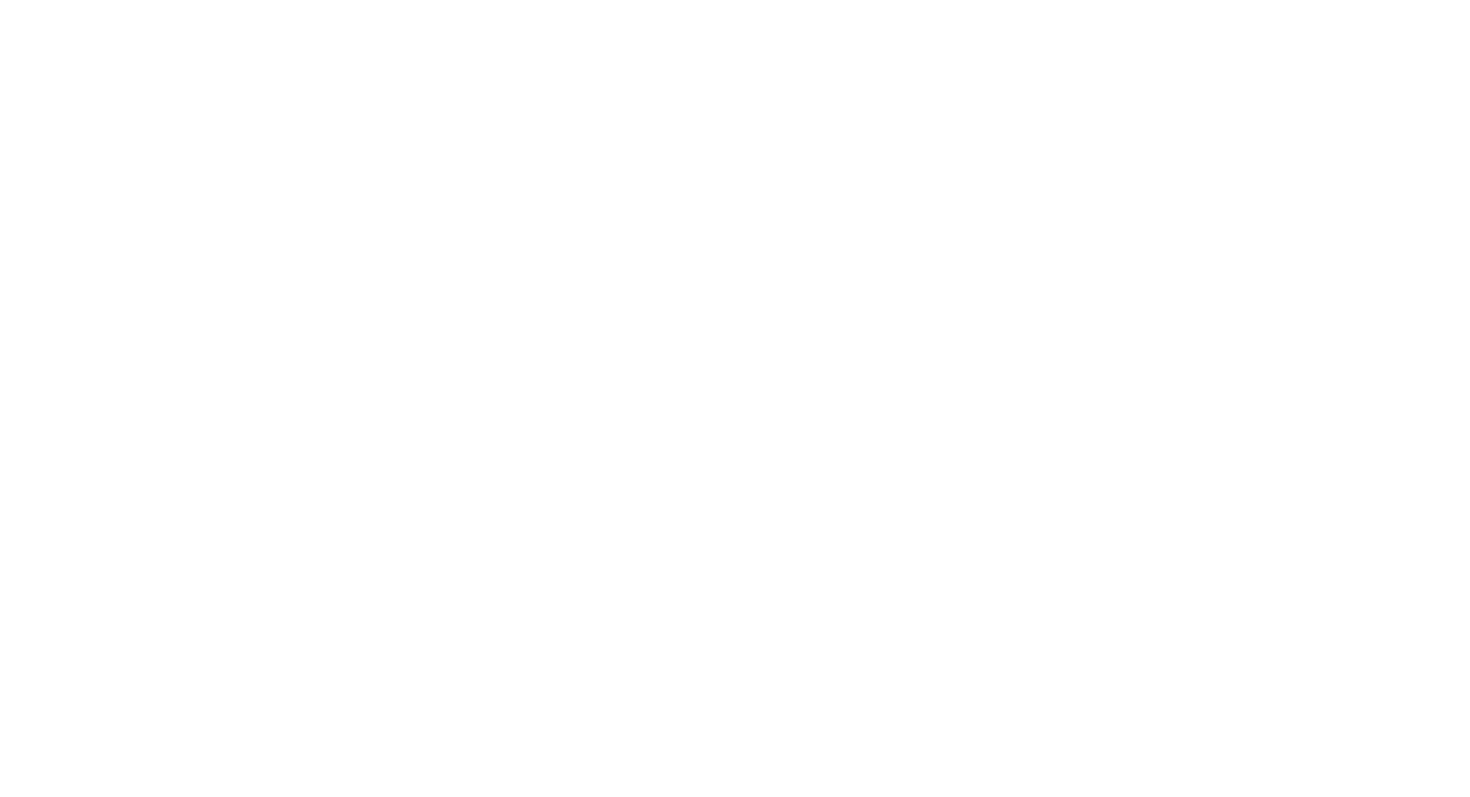 scroll, scrollTop: 0, scrollLeft: 0, axis: both 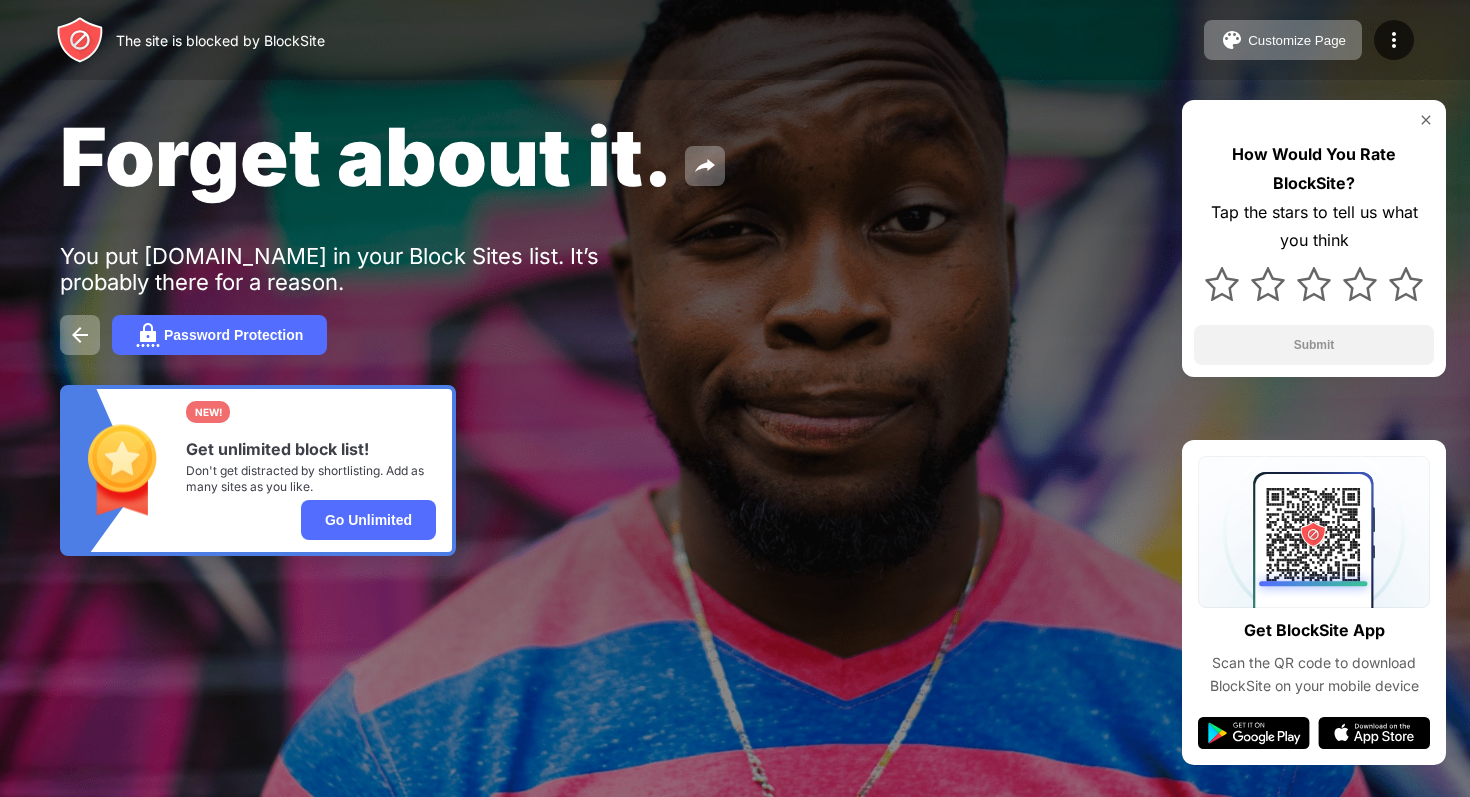 click on "Forget about it. You put instagram.com in your Block Sites list. It’s probably there for a reason. Password Protection NEW! Get unlimited block list! Don't get distracted by shortlisting. Add as many sites as you like. Go Unlimited How Would You Rate BlockSite? Tap the stars to tell us what you think Submit" at bounding box center [735, 332] 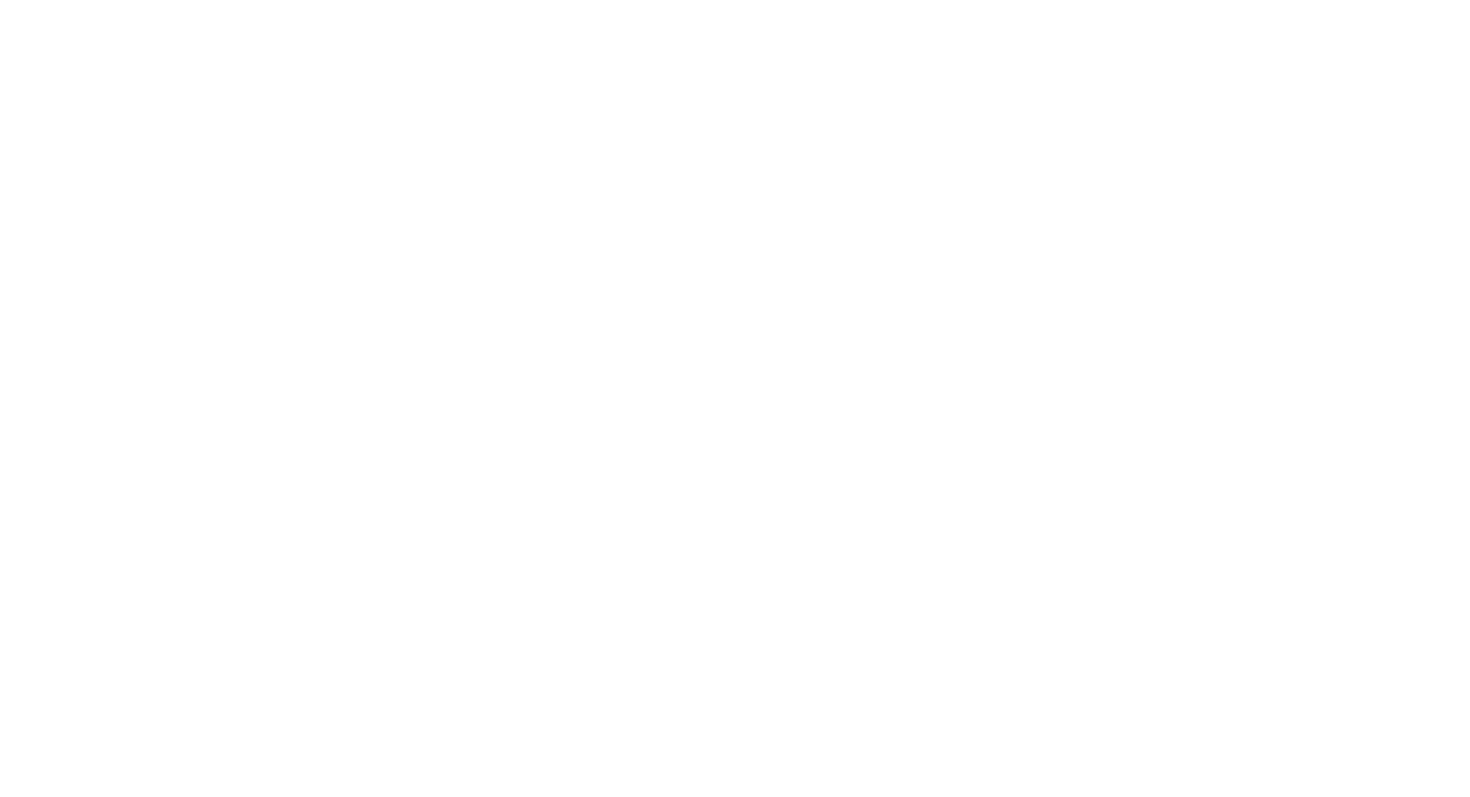 scroll, scrollTop: 0, scrollLeft: 0, axis: both 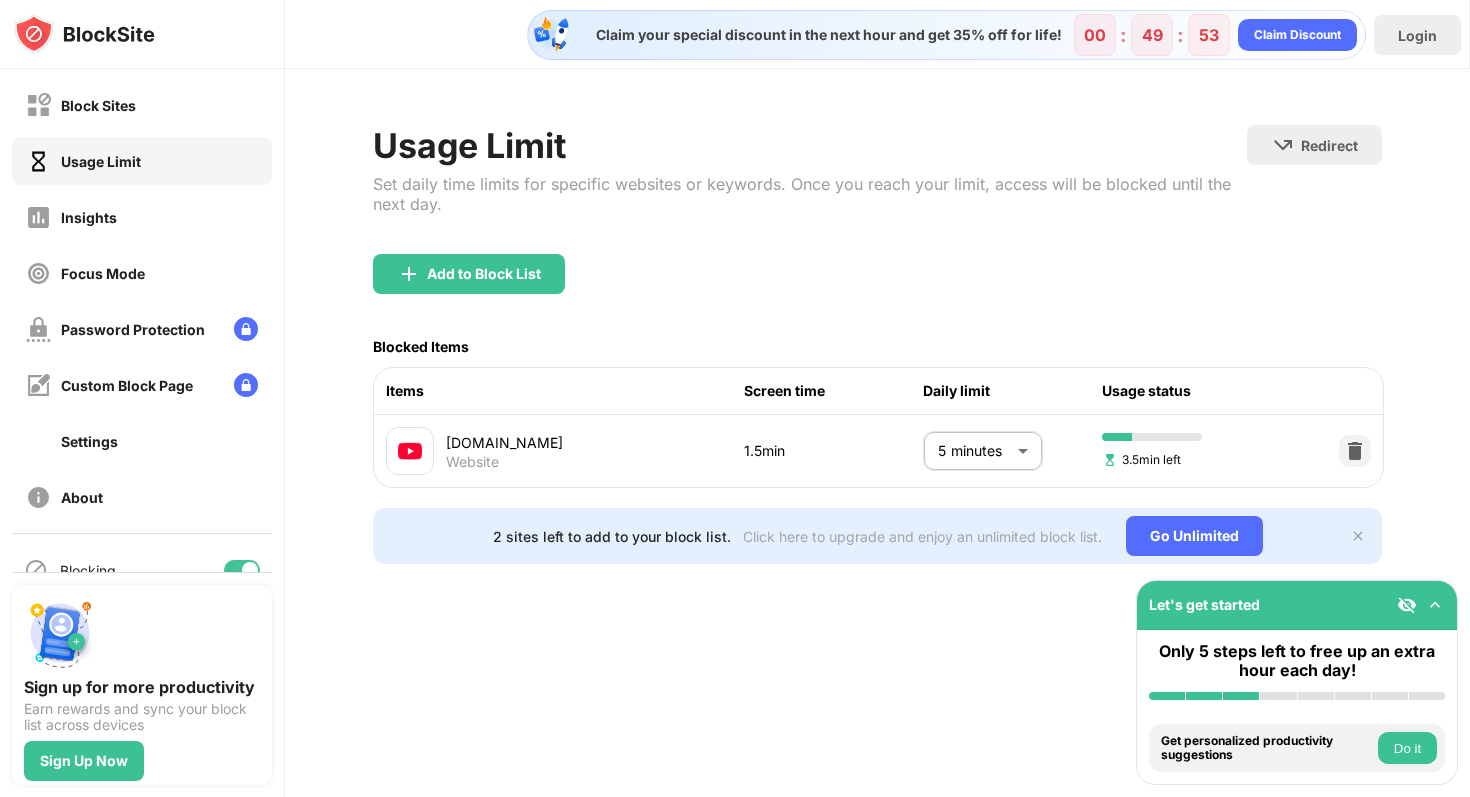 click on "Set daily time limits for specific websites or keywords. Once you reach your limit, access will be blocked until the next day." at bounding box center (810, 194) 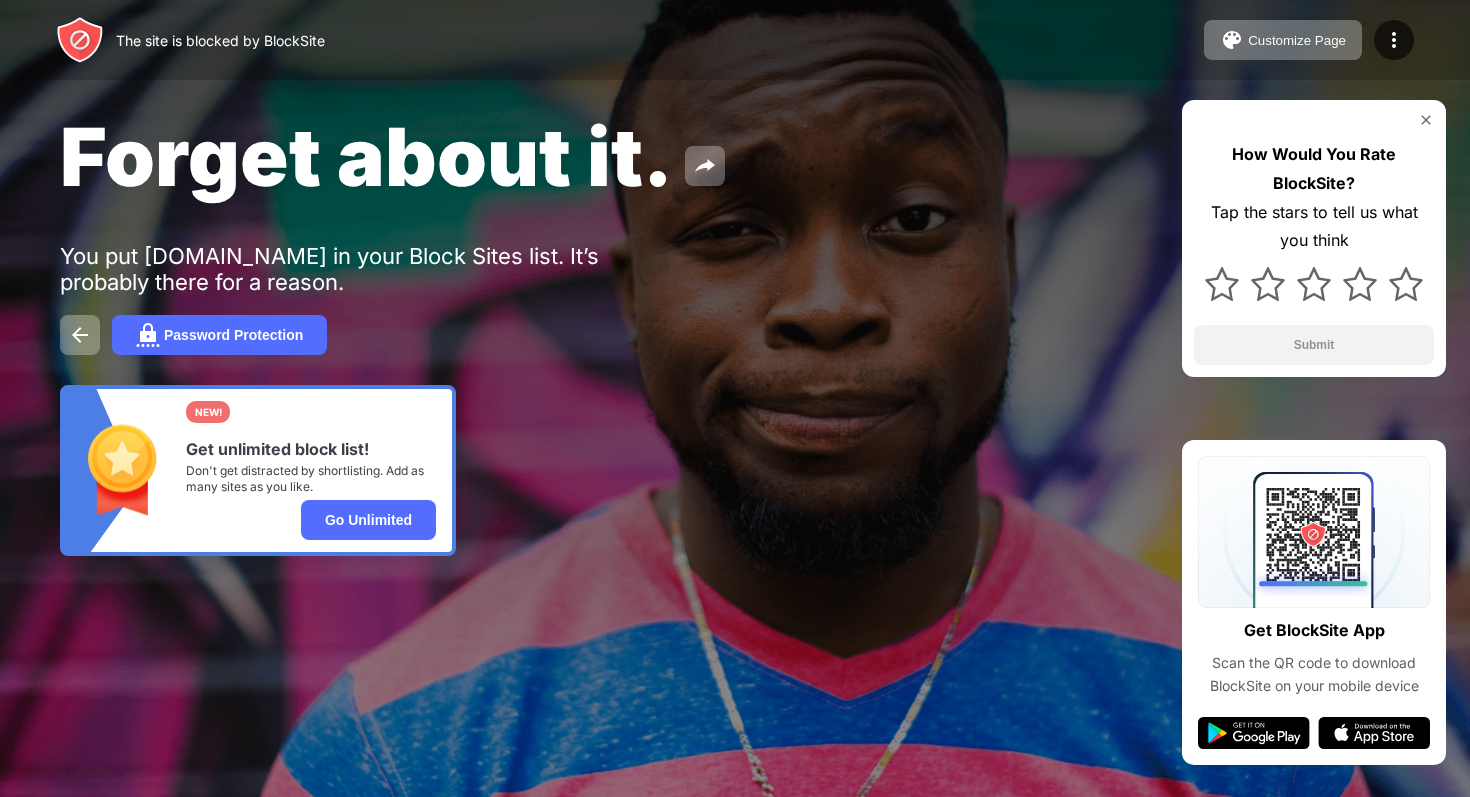 scroll, scrollTop: 0, scrollLeft: 0, axis: both 